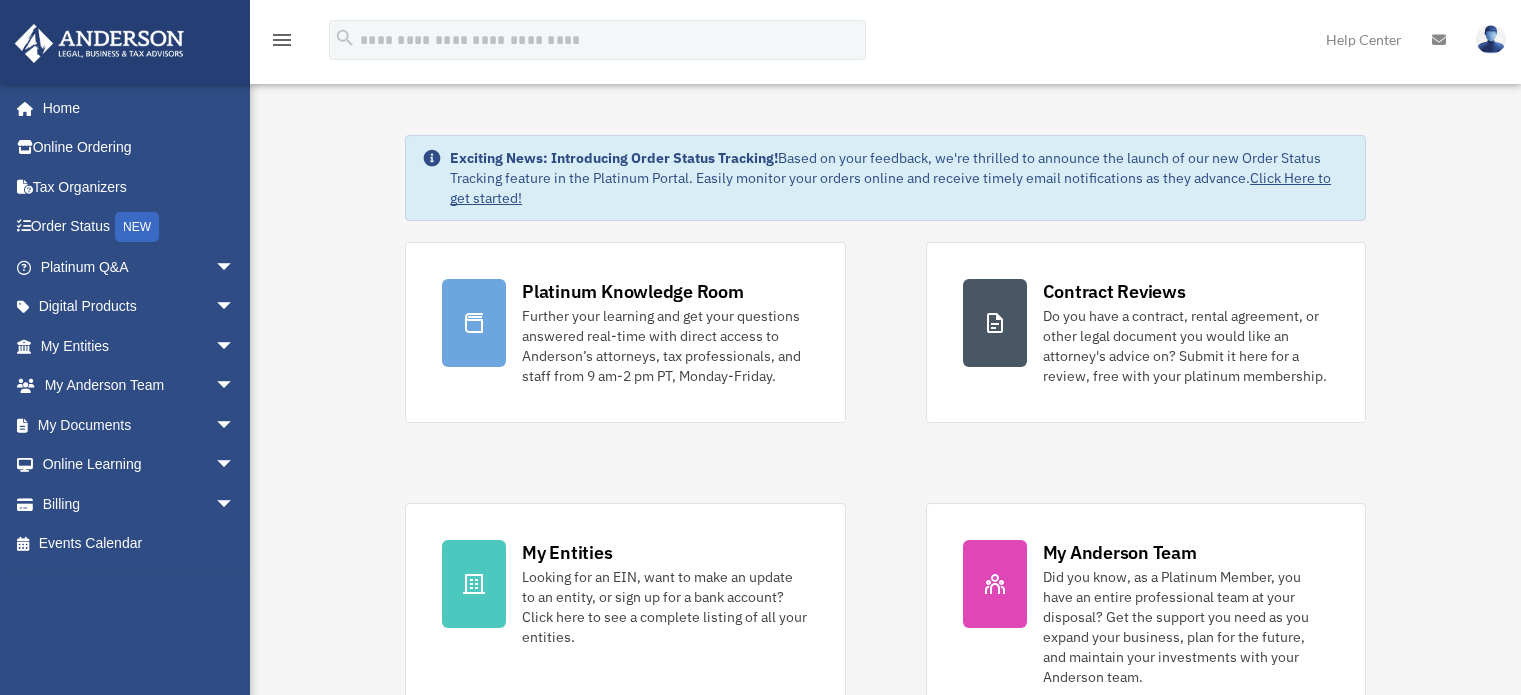 scroll, scrollTop: 0, scrollLeft: 0, axis: both 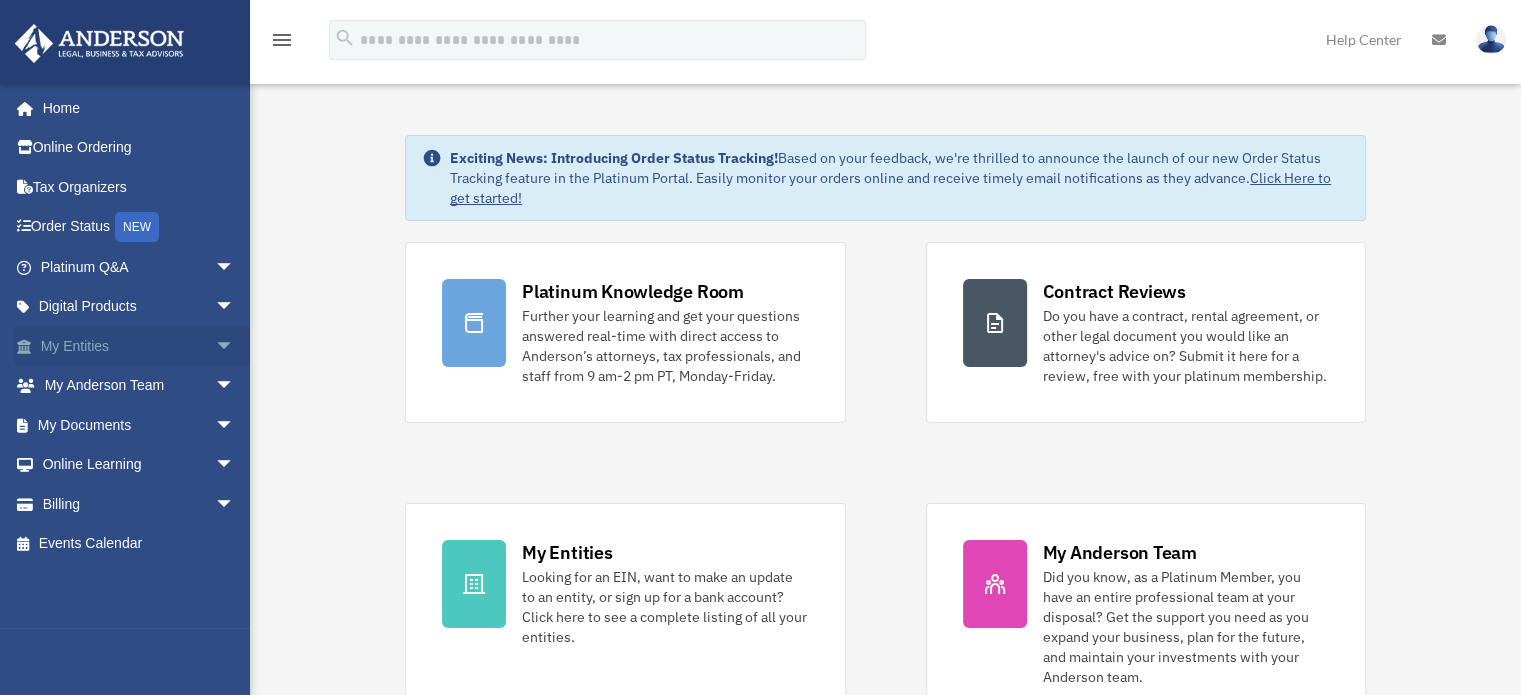 click on "arrow_drop_down" at bounding box center (235, 346) 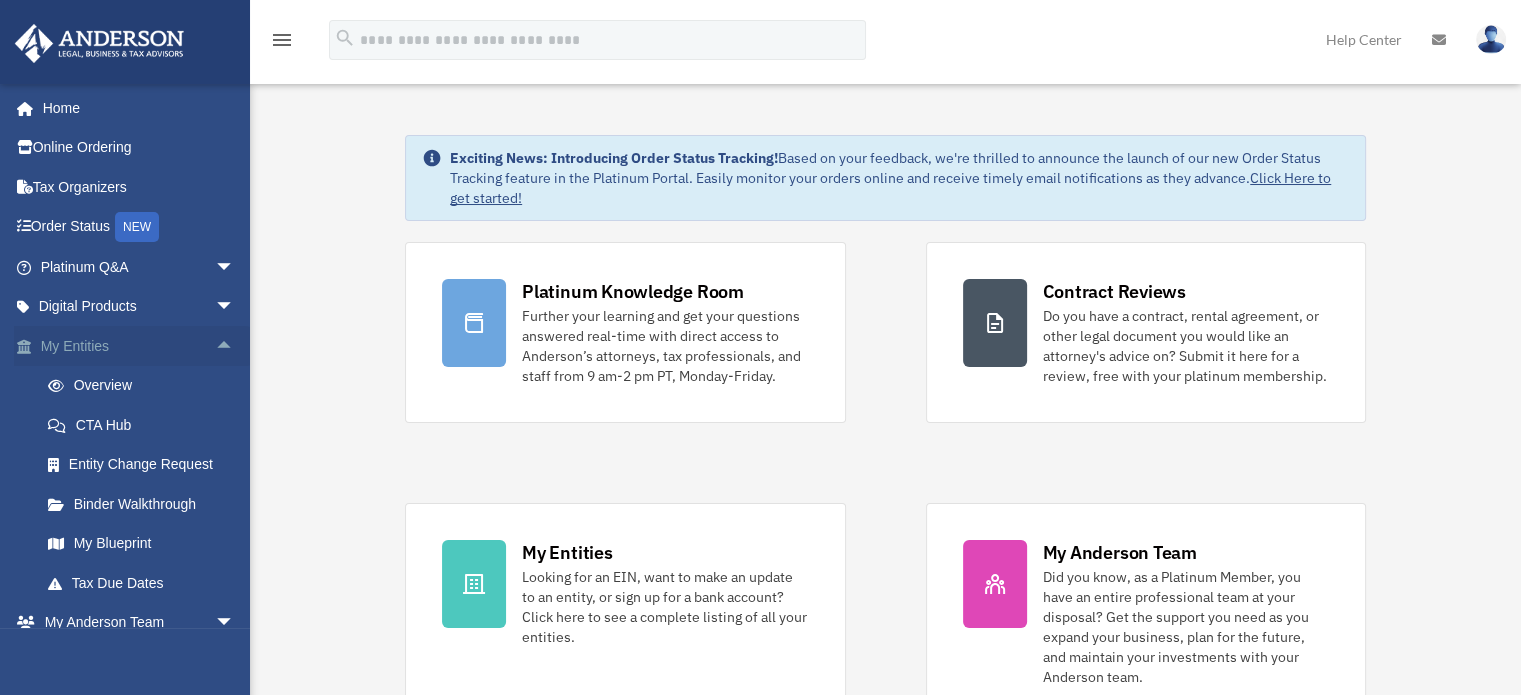 click on "arrow_drop_up" at bounding box center (235, 346) 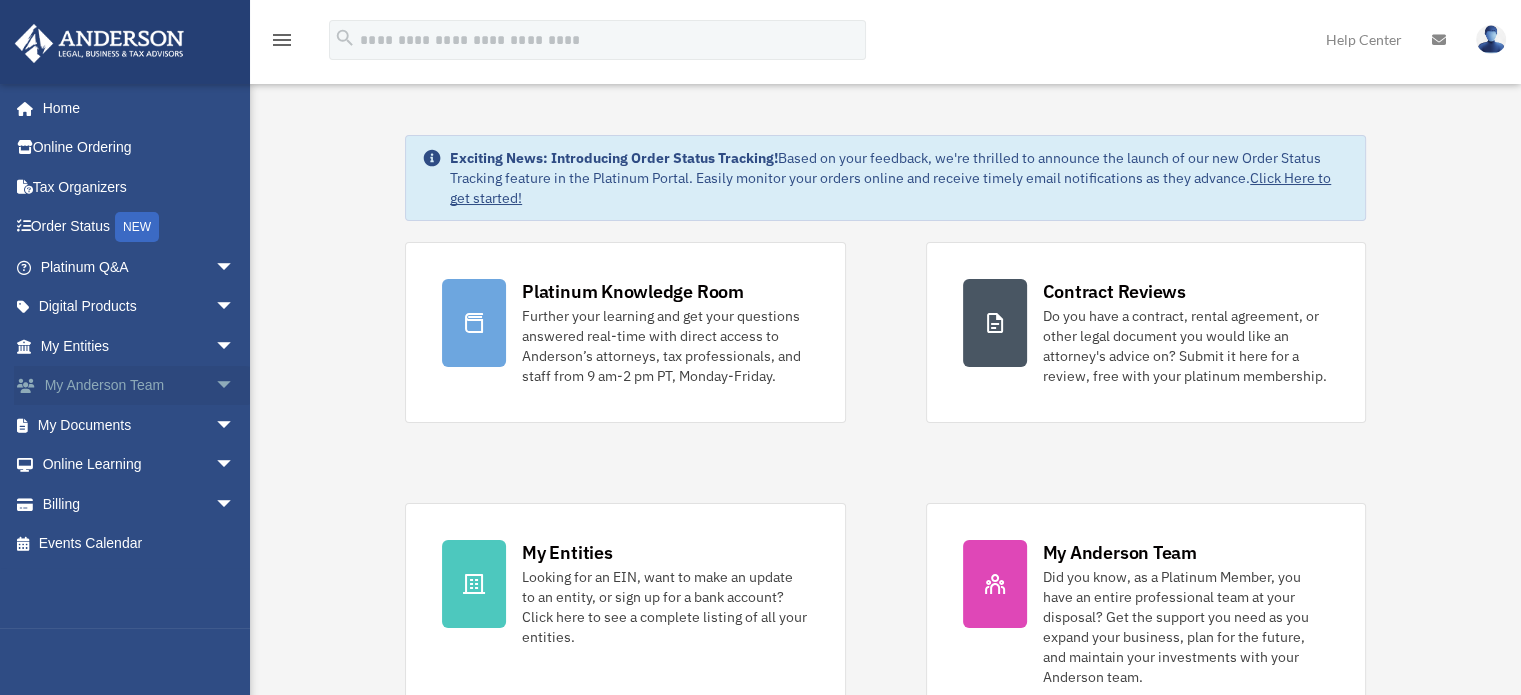 click on "arrow_drop_down" at bounding box center (235, 386) 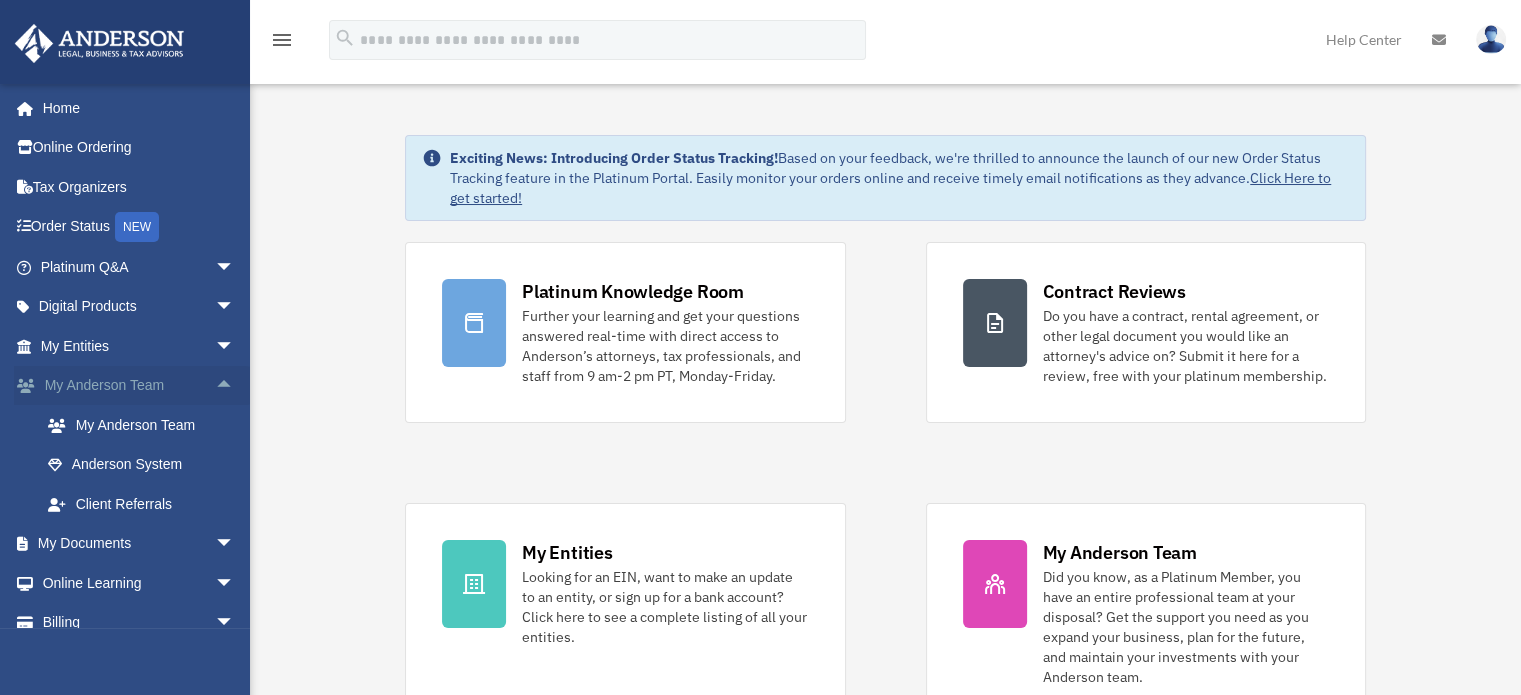 click on "arrow_drop_up" at bounding box center [235, 386] 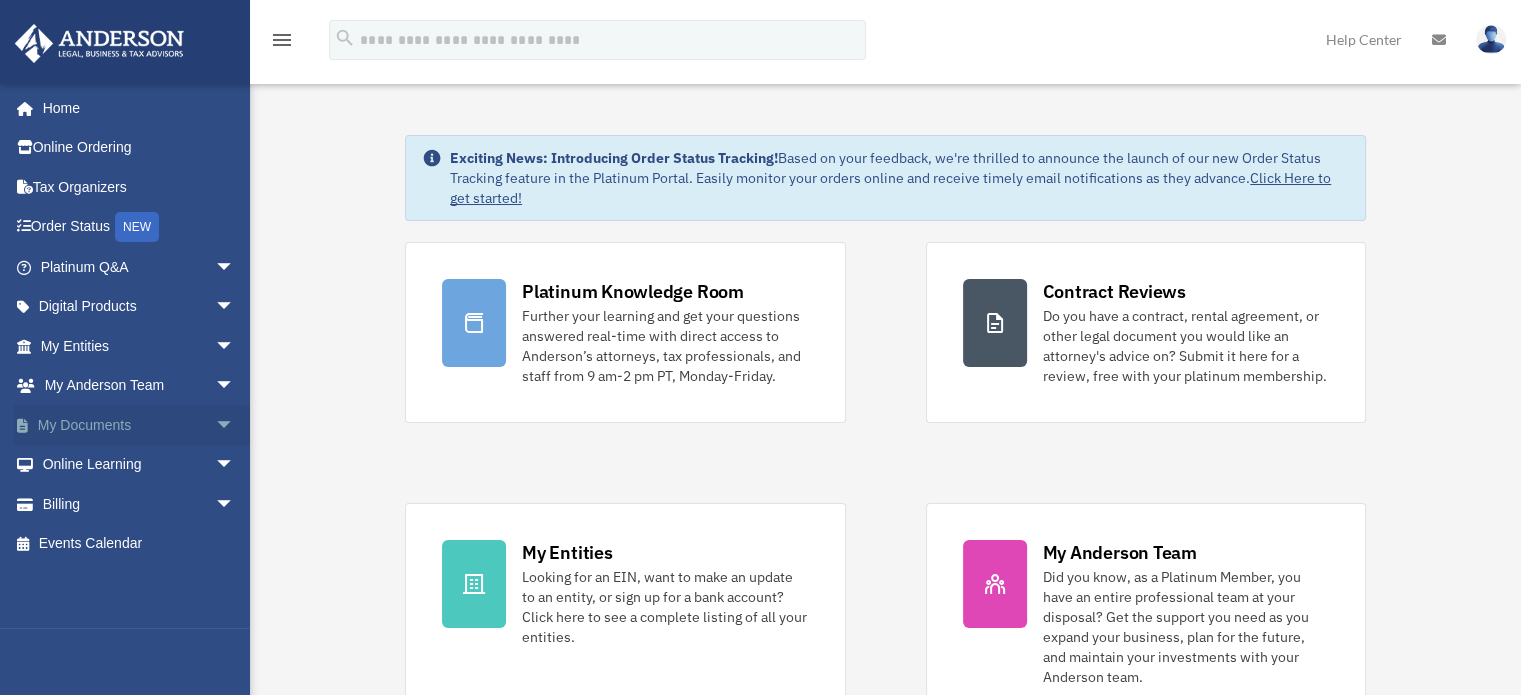 click on "arrow_drop_down" at bounding box center (235, 425) 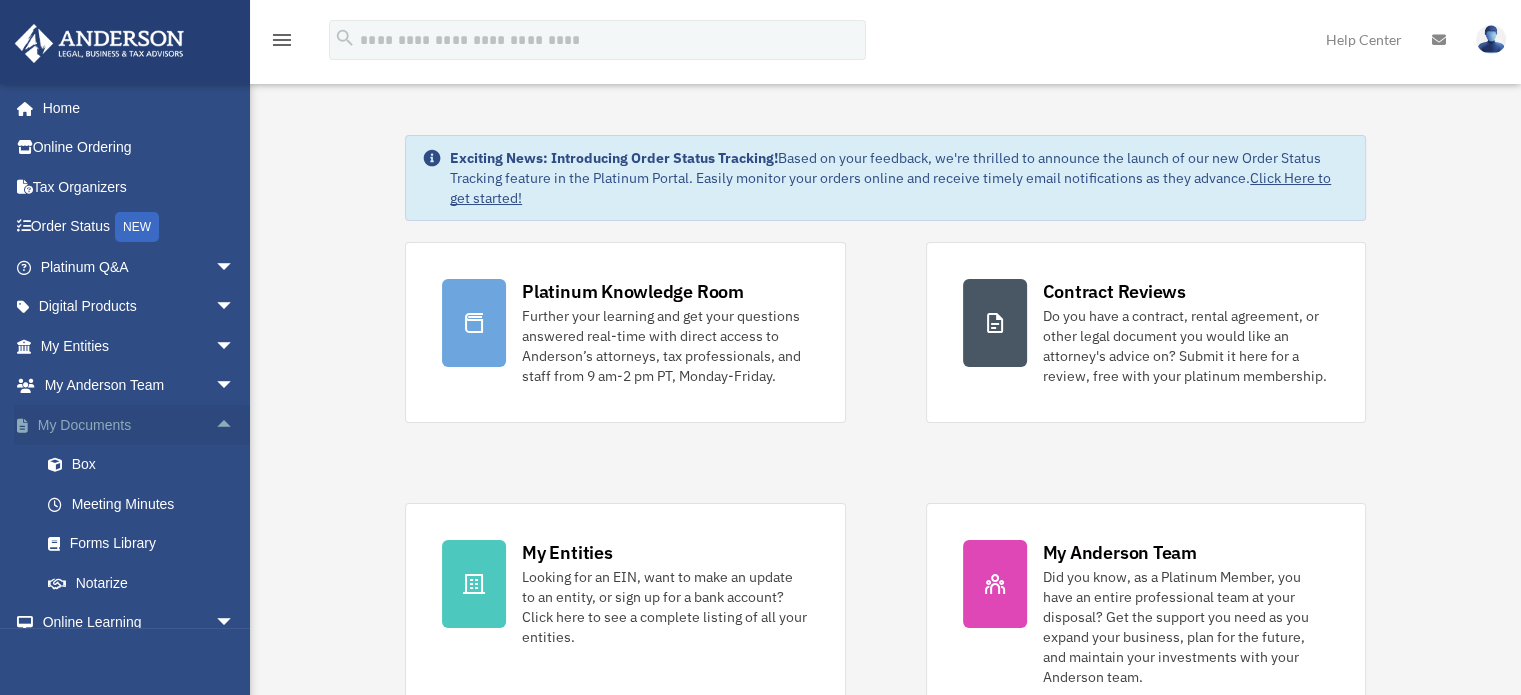click on "arrow_drop_up" at bounding box center [235, 425] 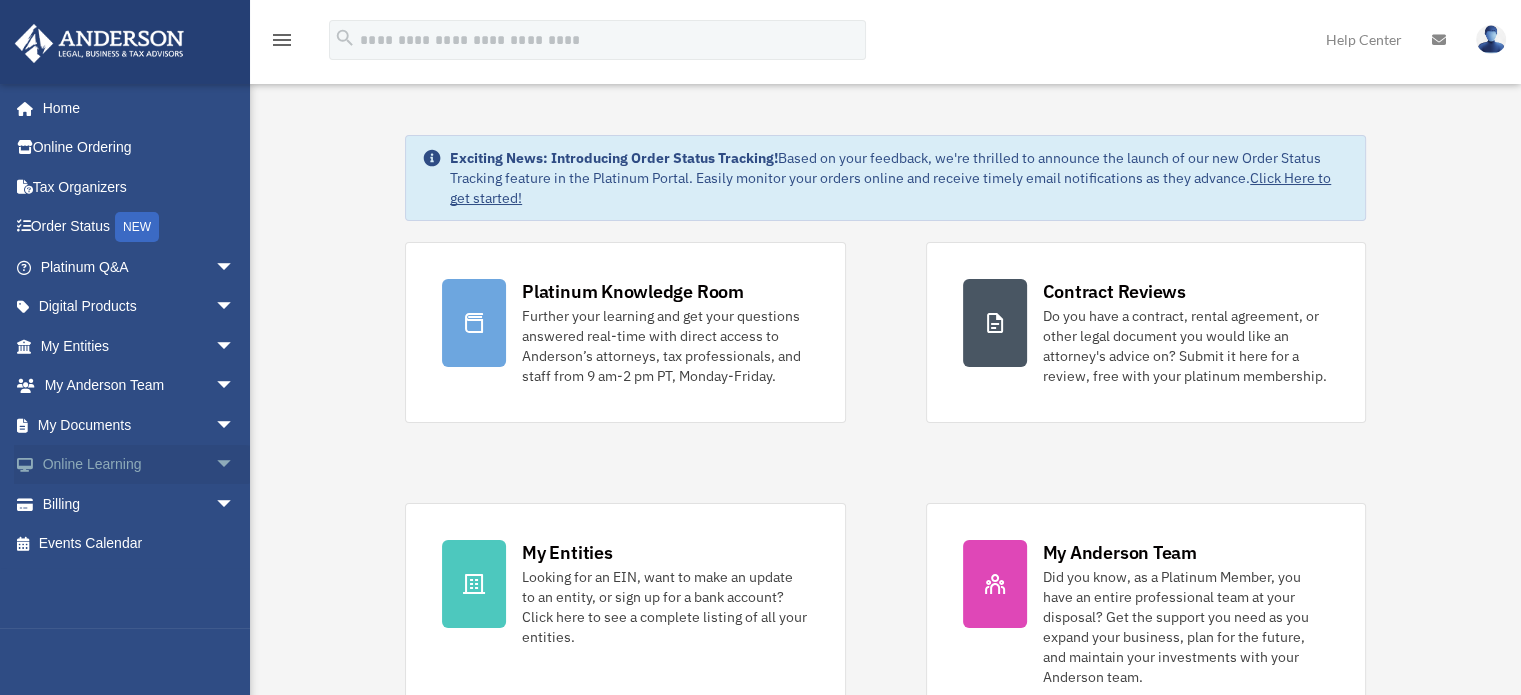 click on "arrow_drop_down" at bounding box center (235, 465) 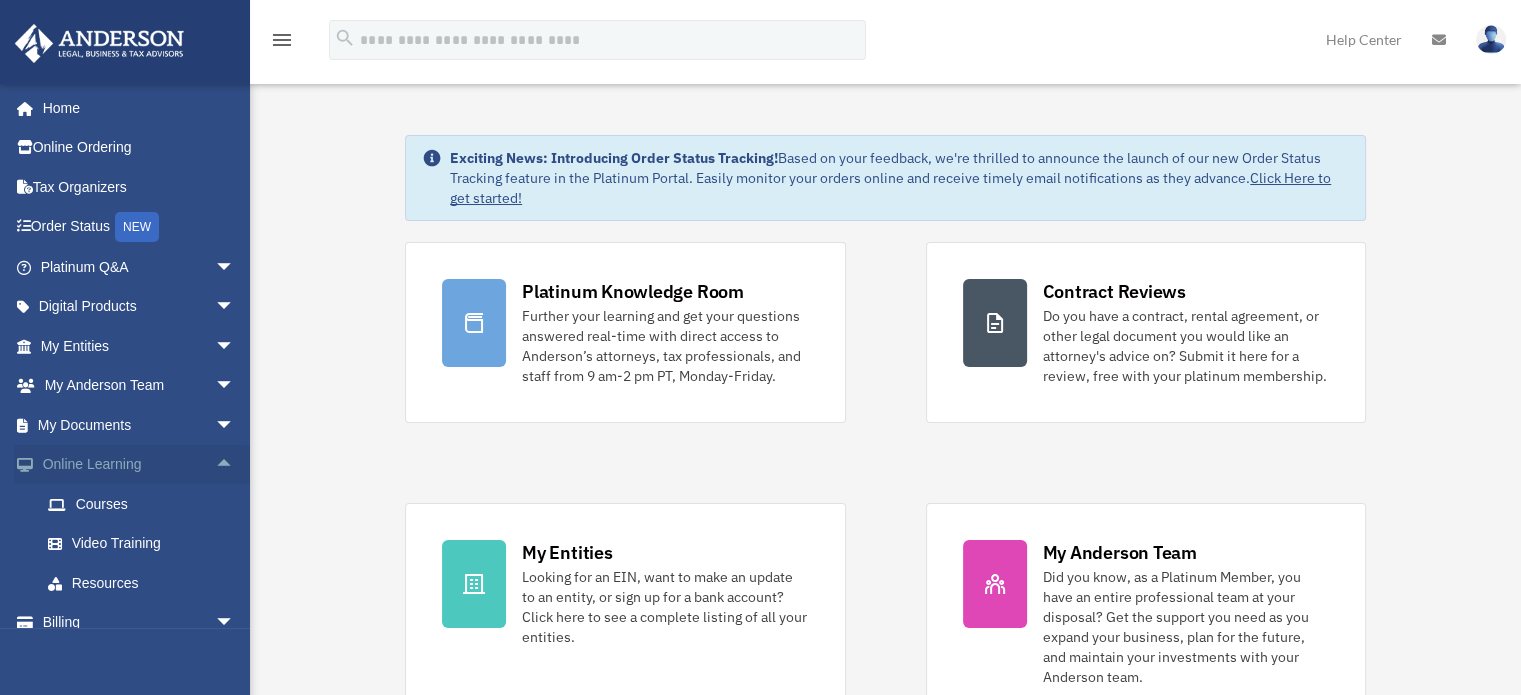 click on "arrow_drop_up" at bounding box center (235, 465) 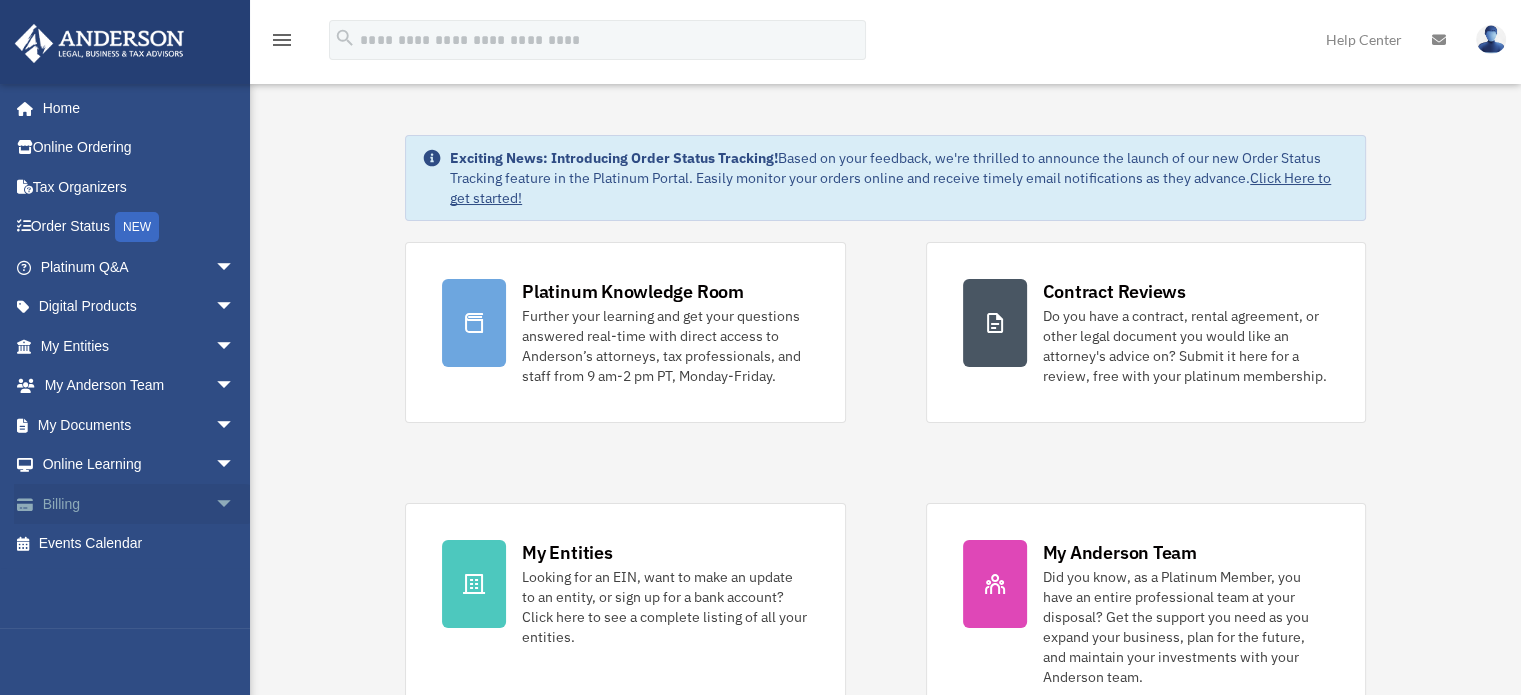 click on "arrow_drop_down" at bounding box center (235, 504) 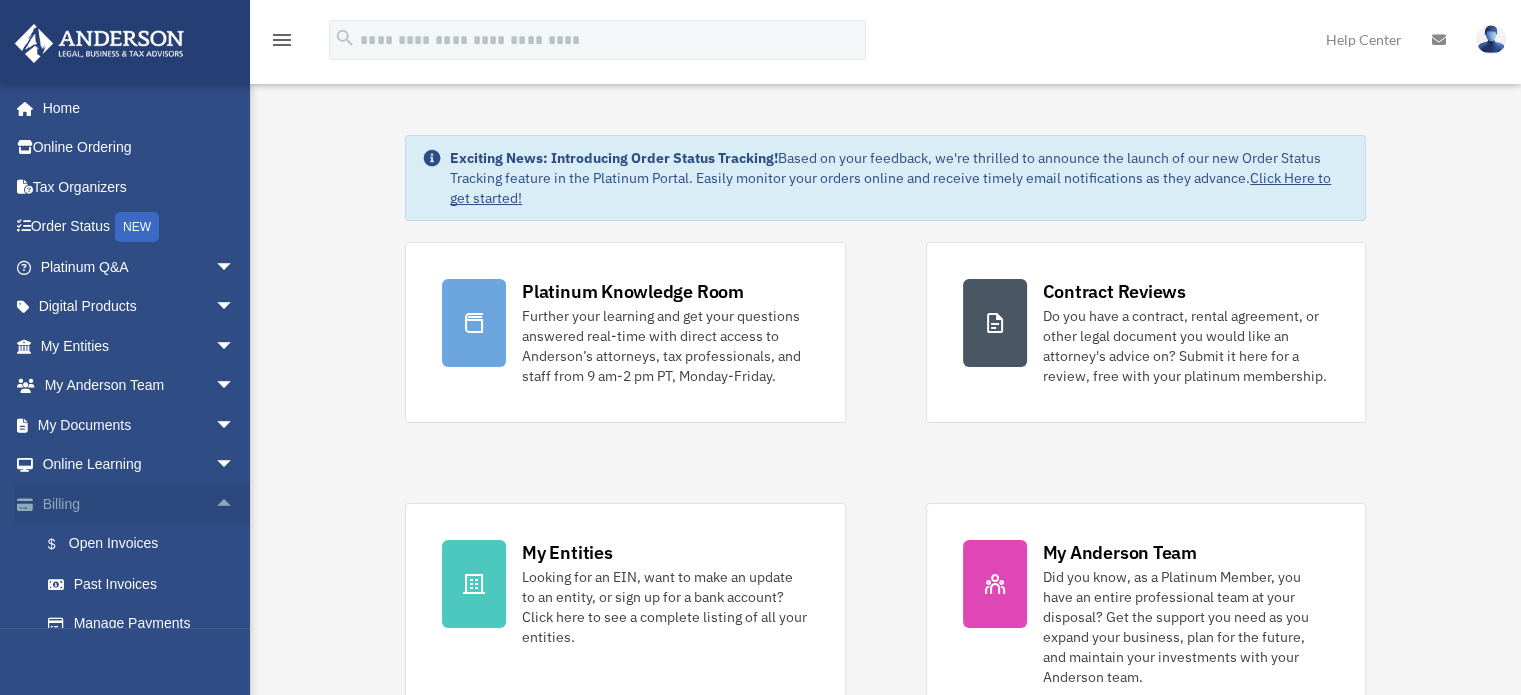 click on "arrow_drop_up" at bounding box center [235, 504] 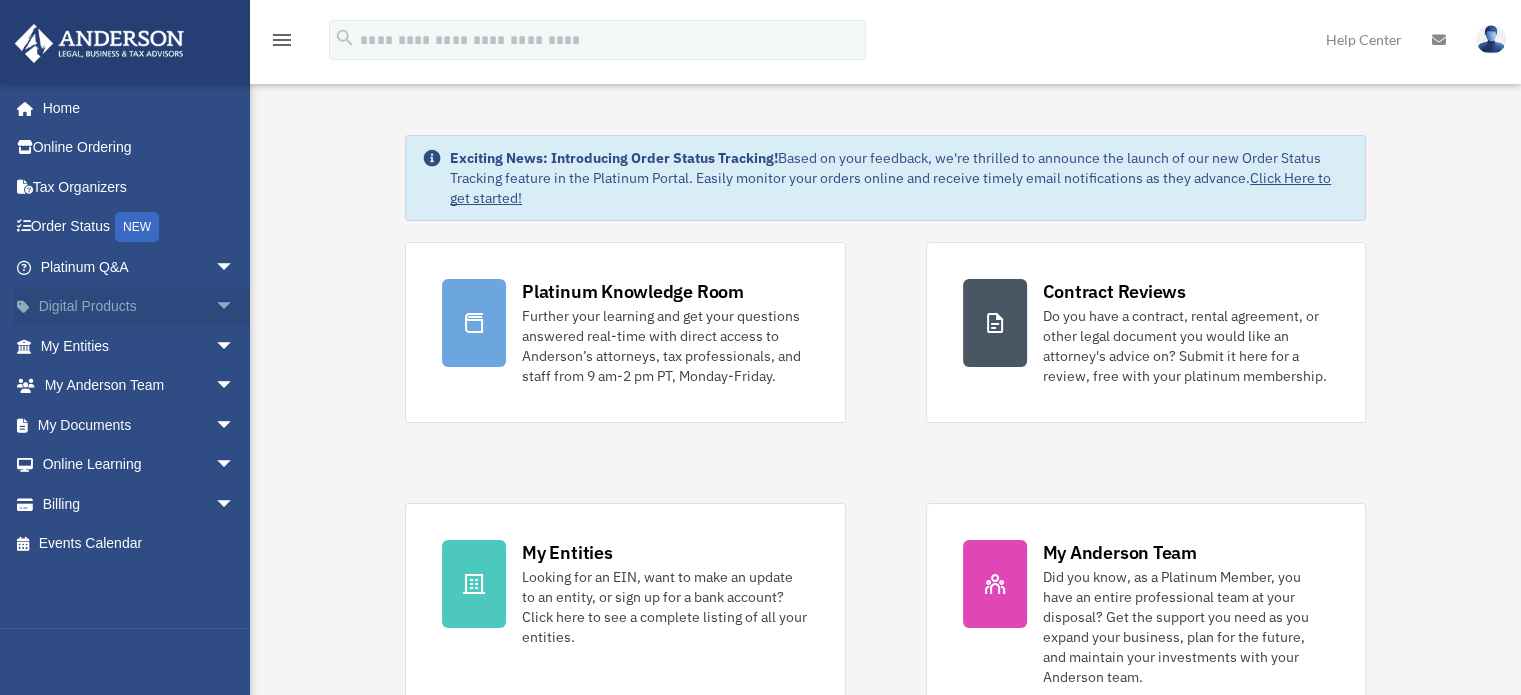 click on "arrow_drop_down" at bounding box center (235, 307) 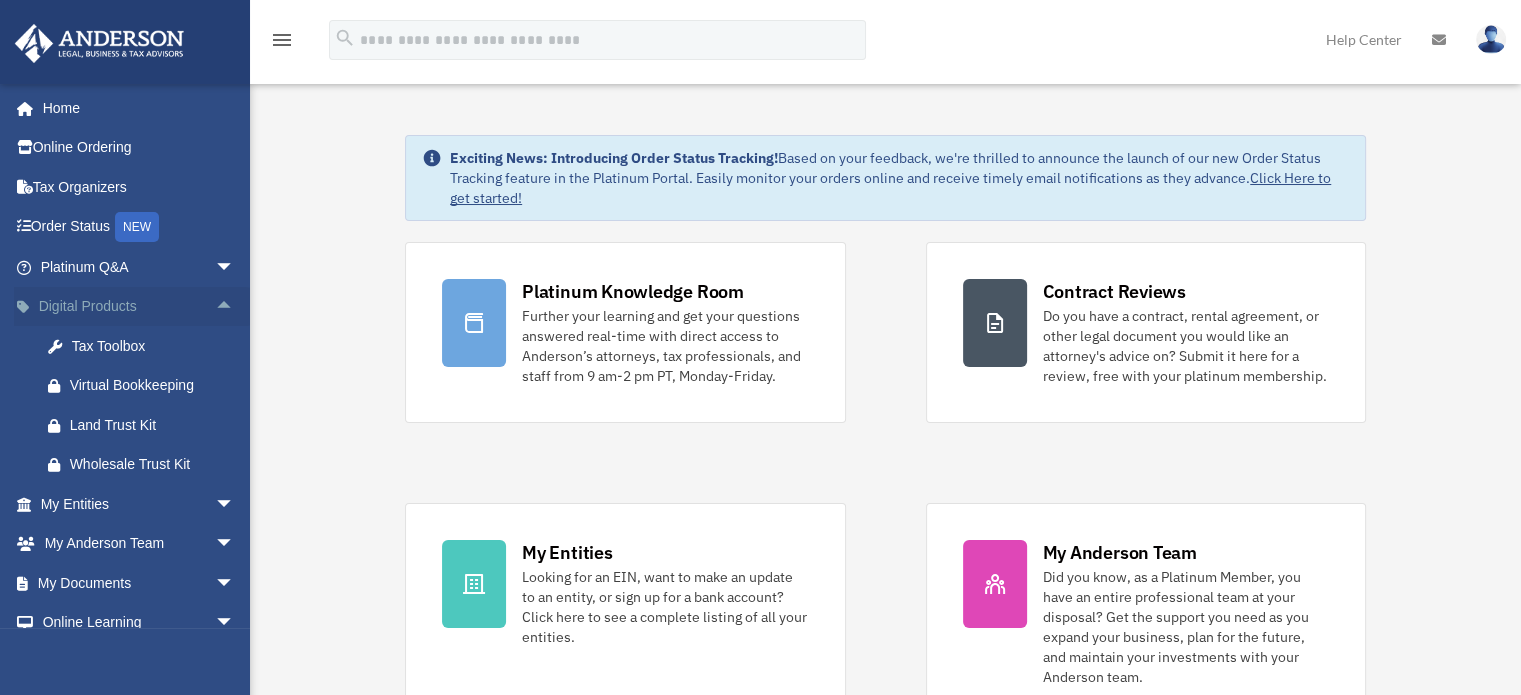 click on "arrow_drop_up" at bounding box center (235, 307) 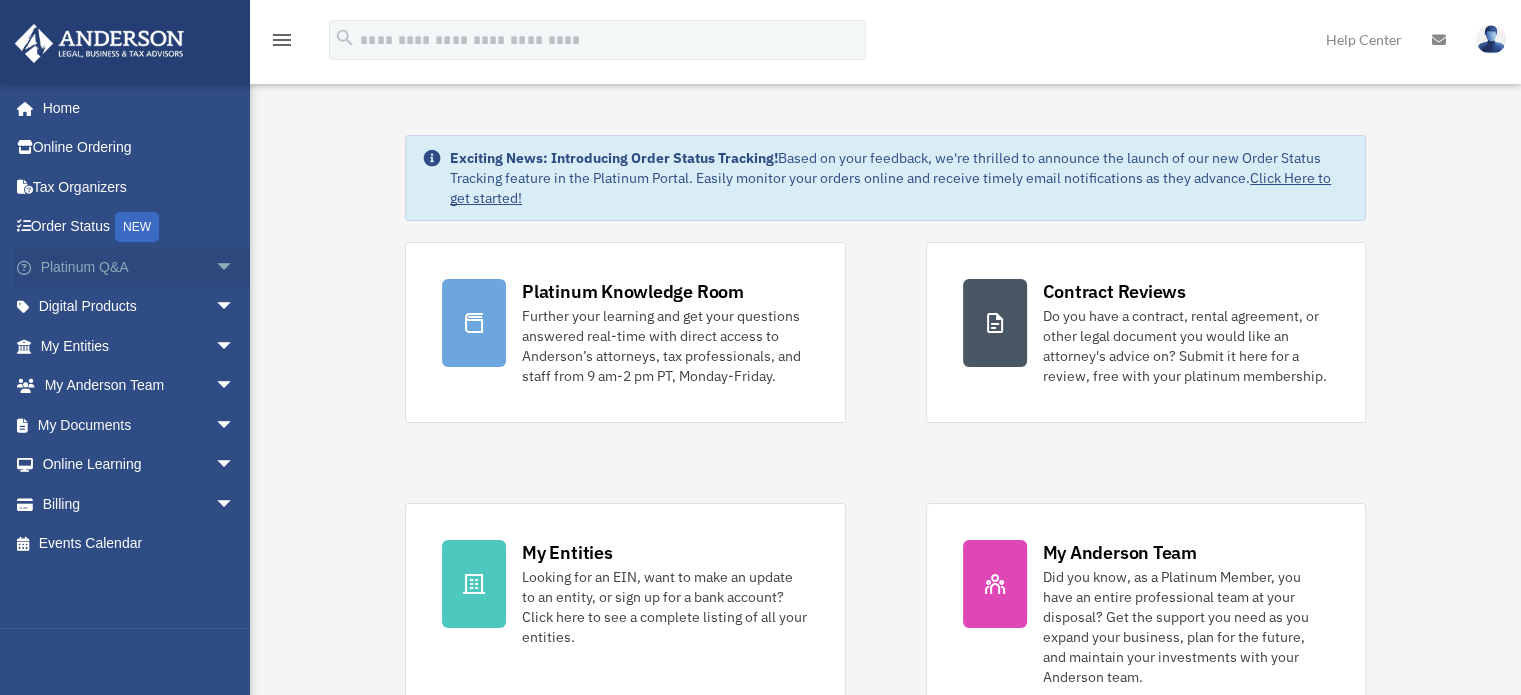 click on "arrow_drop_down" at bounding box center [235, 267] 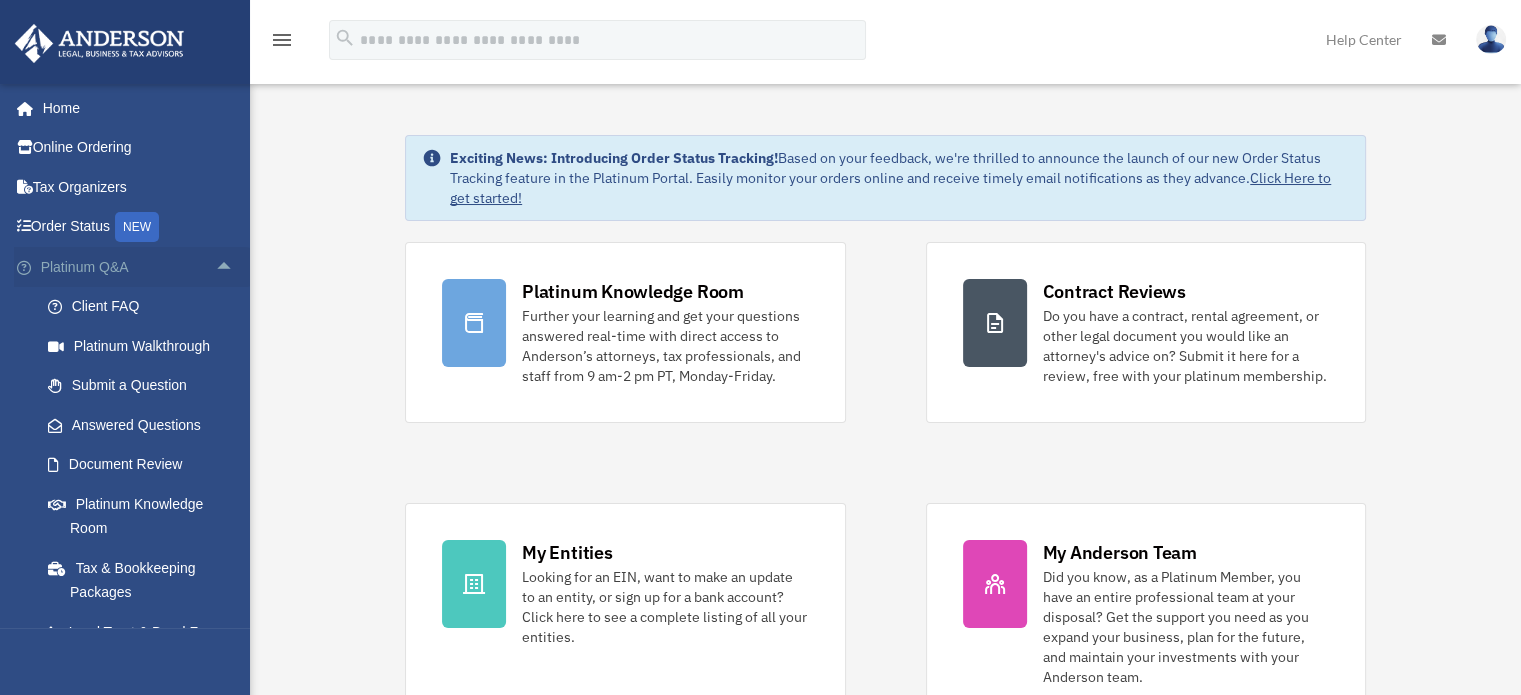 click on "arrow_drop_up" at bounding box center (235, 267) 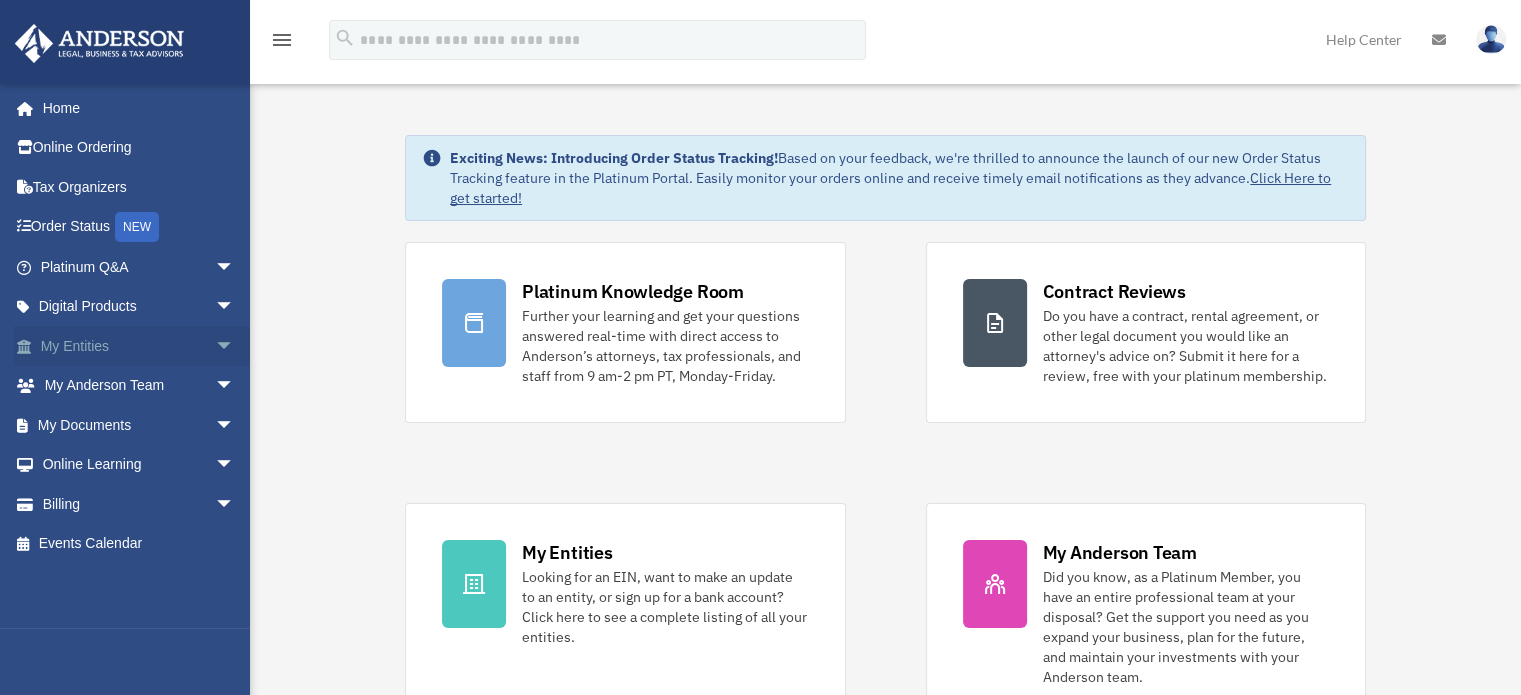 click on "arrow_drop_down" at bounding box center (235, 346) 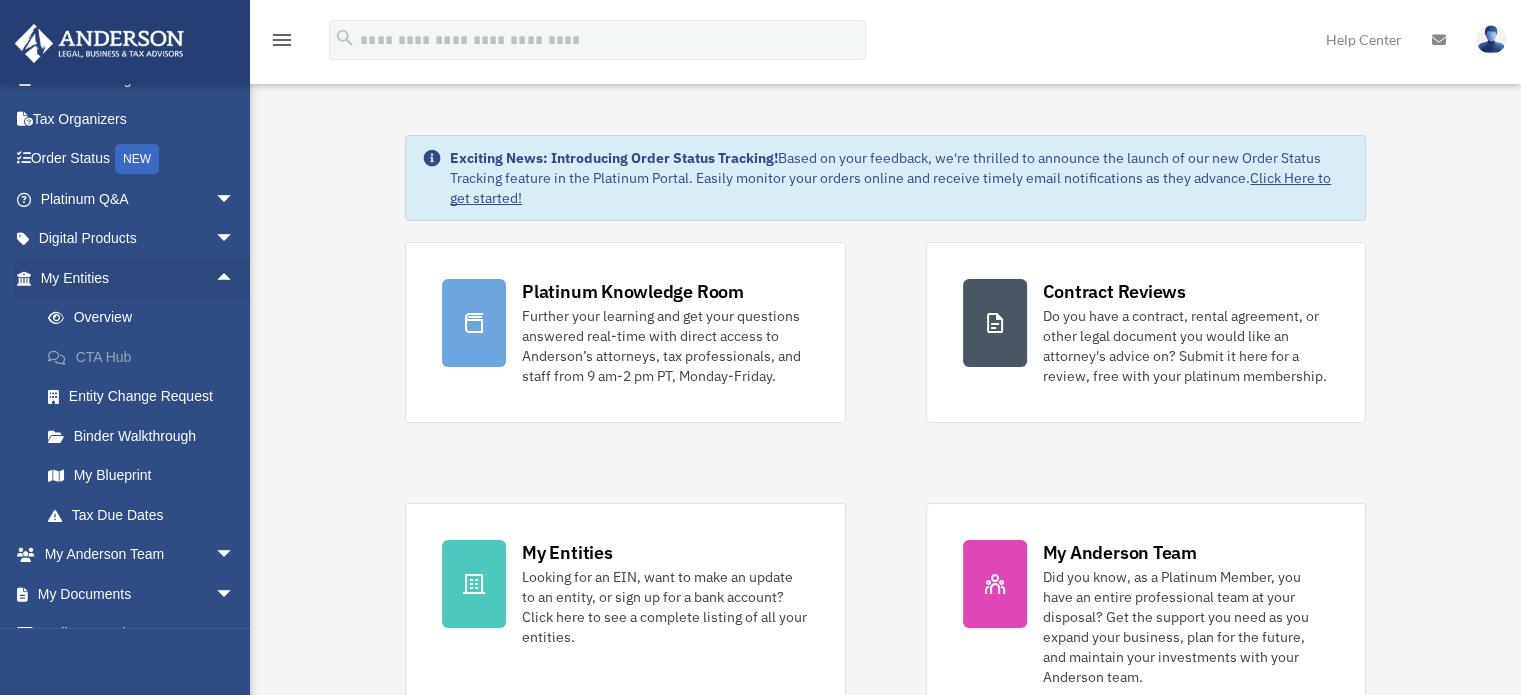 scroll, scrollTop: 100, scrollLeft: 0, axis: vertical 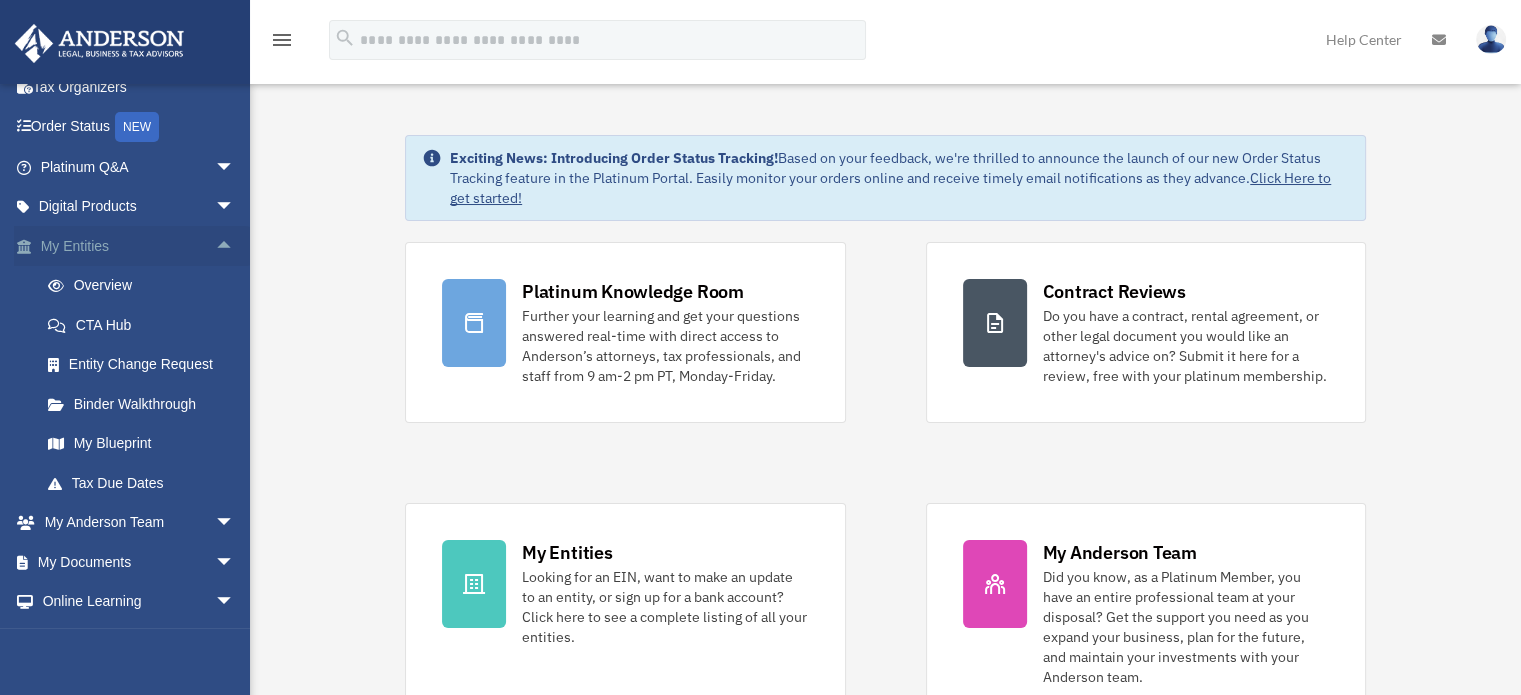 click on "arrow_drop_up" at bounding box center (235, 246) 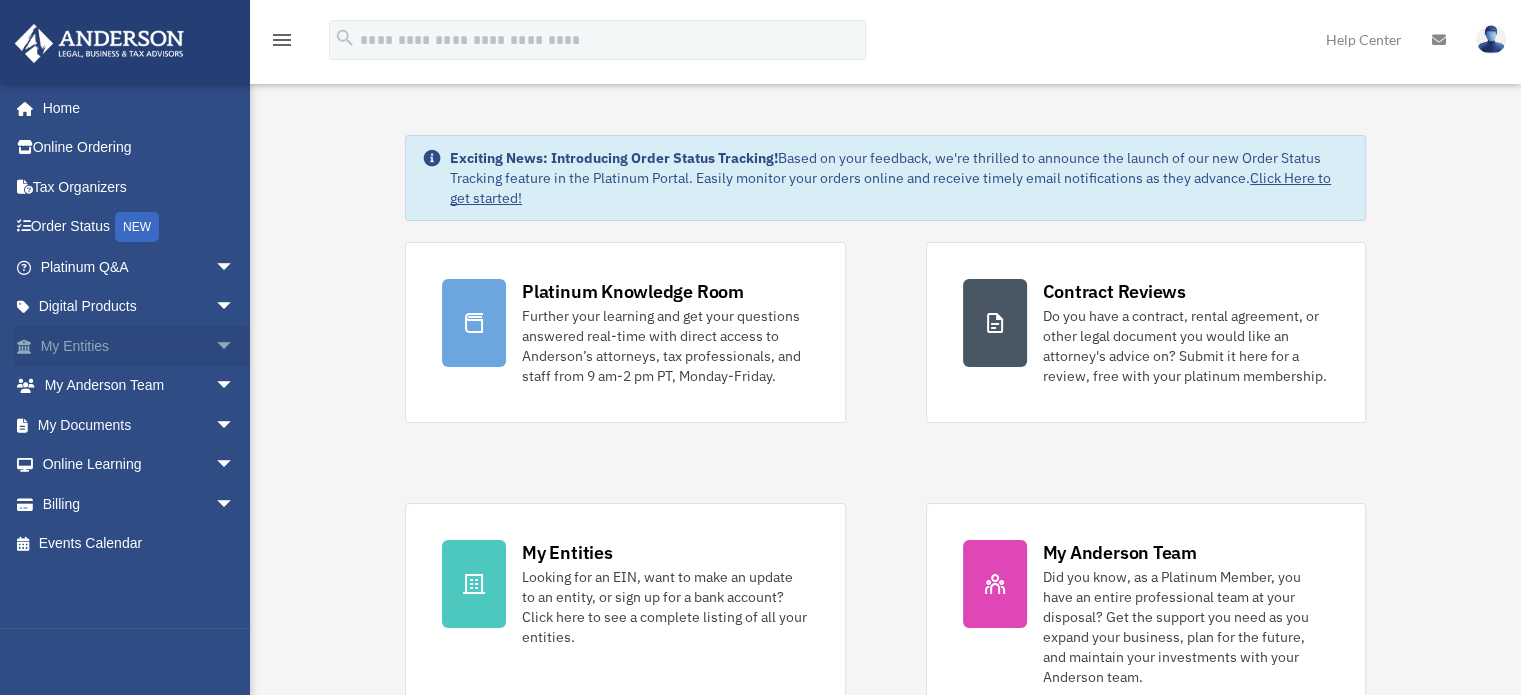scroll, scrollTop: 0, scrollLeft: 0, axis: both 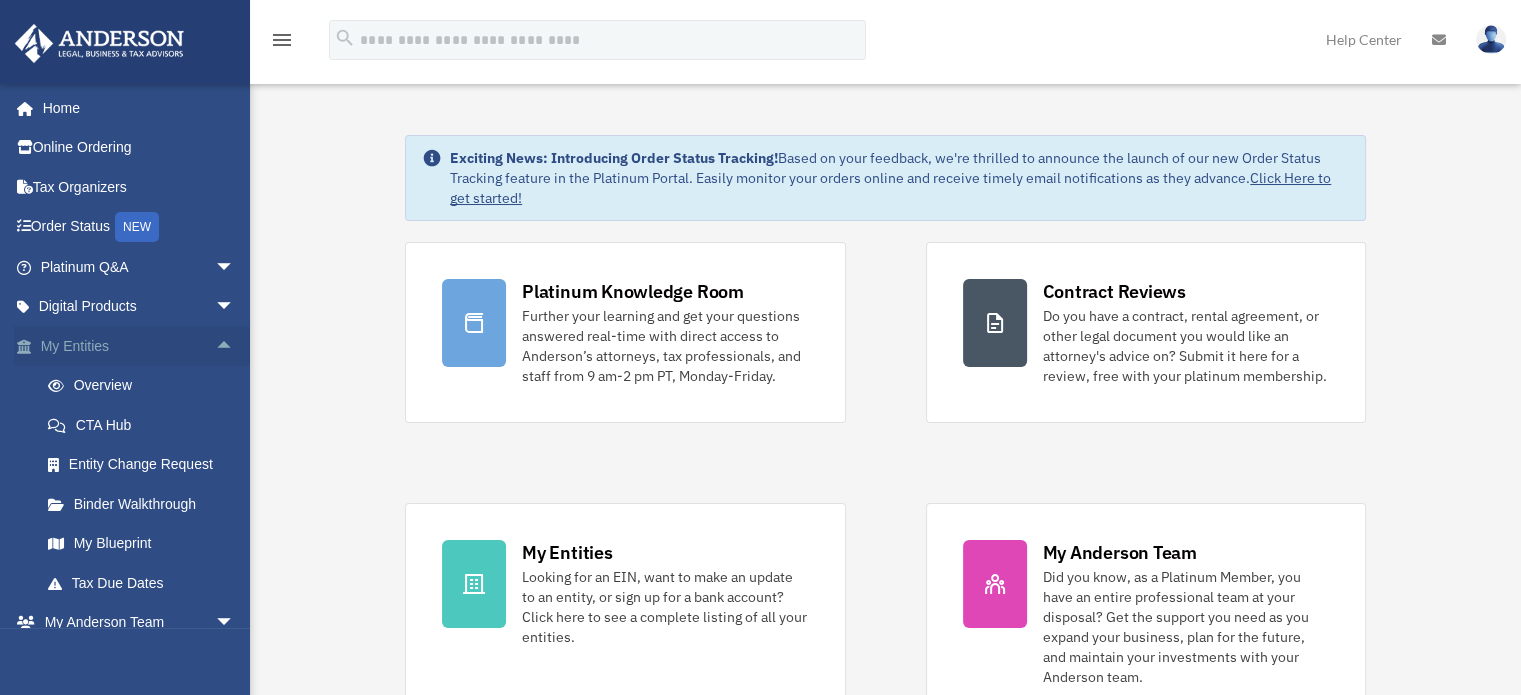 click on "arrow_drop_up" at bounding box center (235, 346) 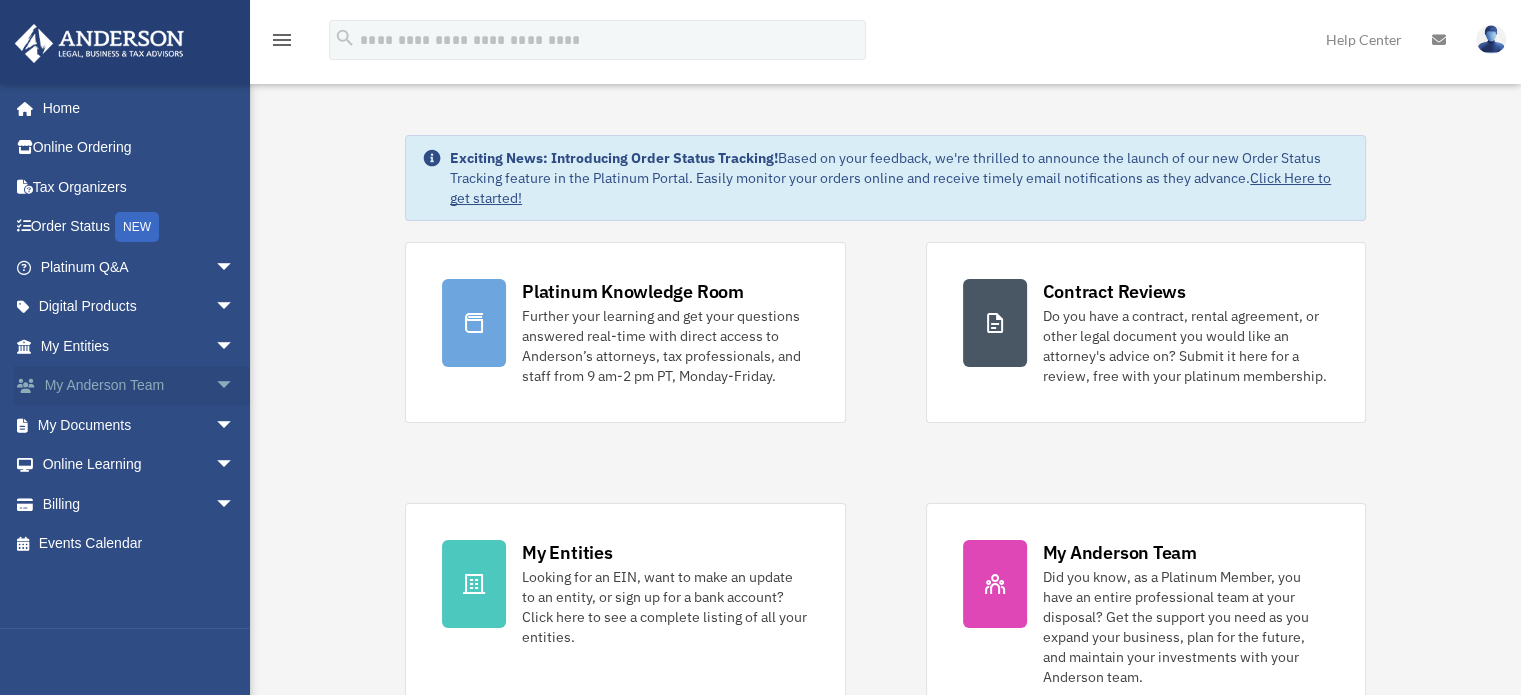 click on "arrow_drop_down" at bounding box center (235, 386) 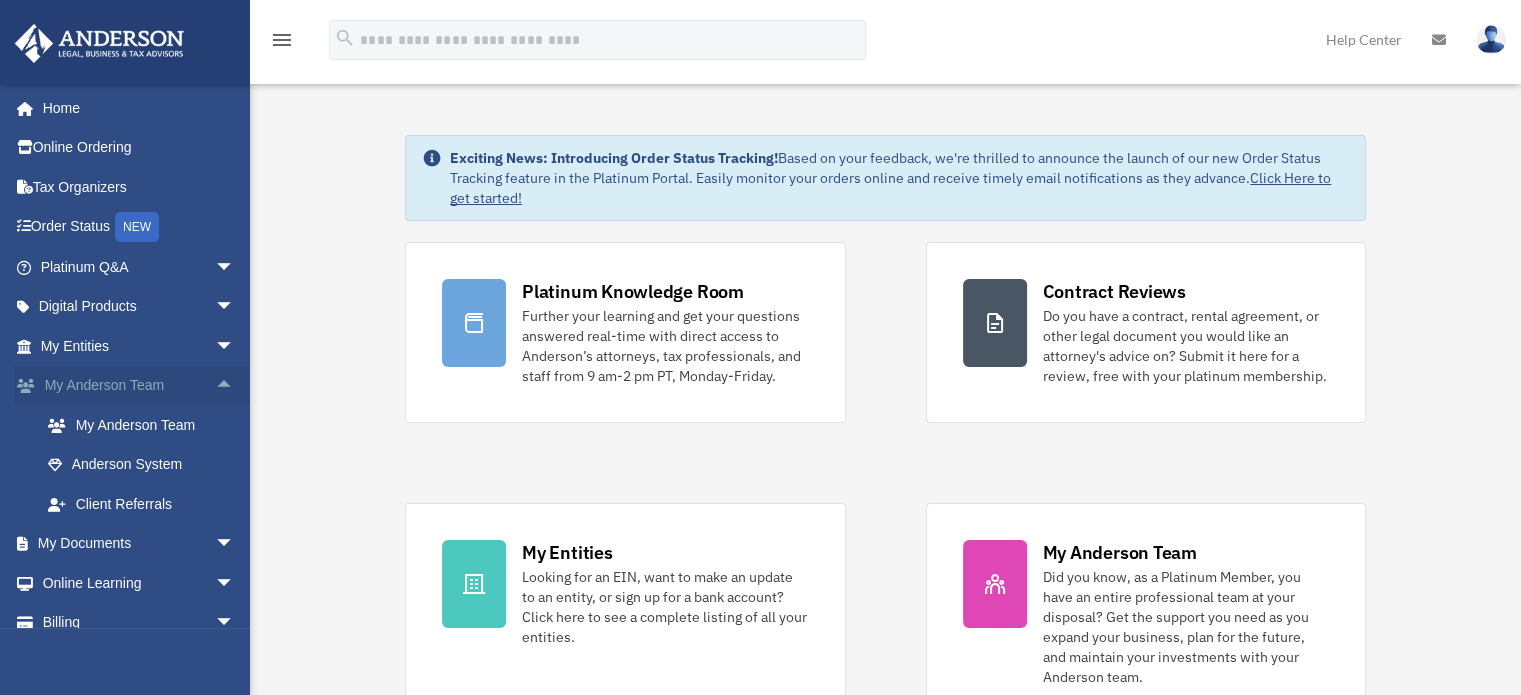 click on "arrow_drop_up" at bounding box center [235, 386] 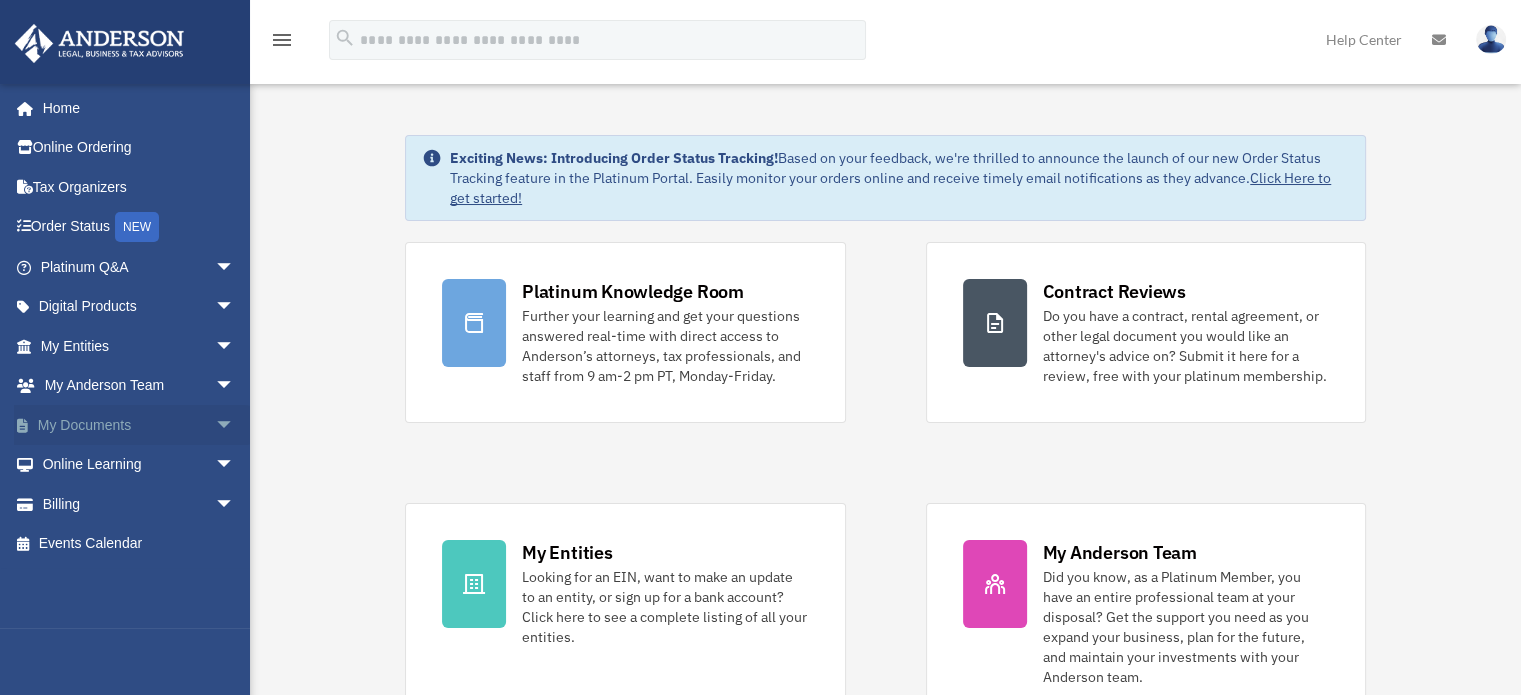 click on "arrow_drop_down" at bounding box center (235, 425) 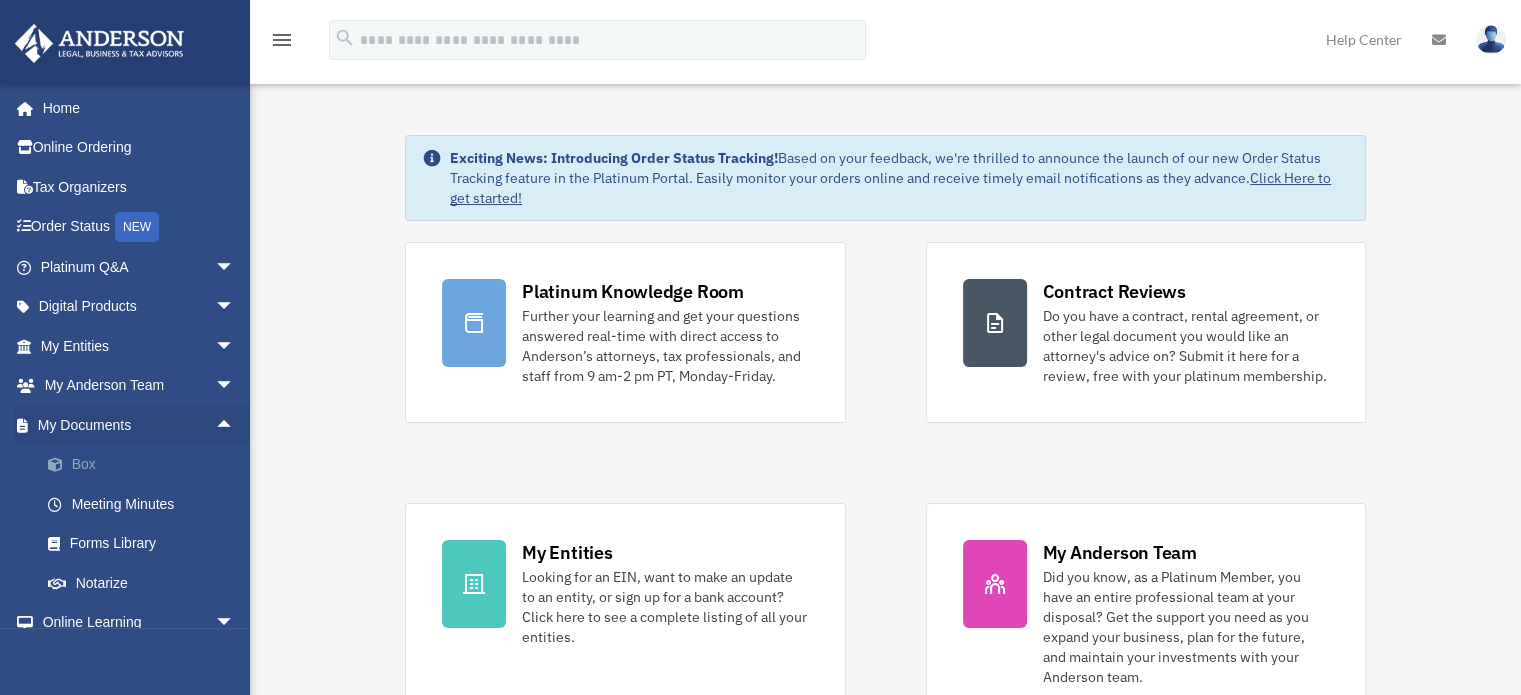 click on "Box" at bounding box center [146, 465] 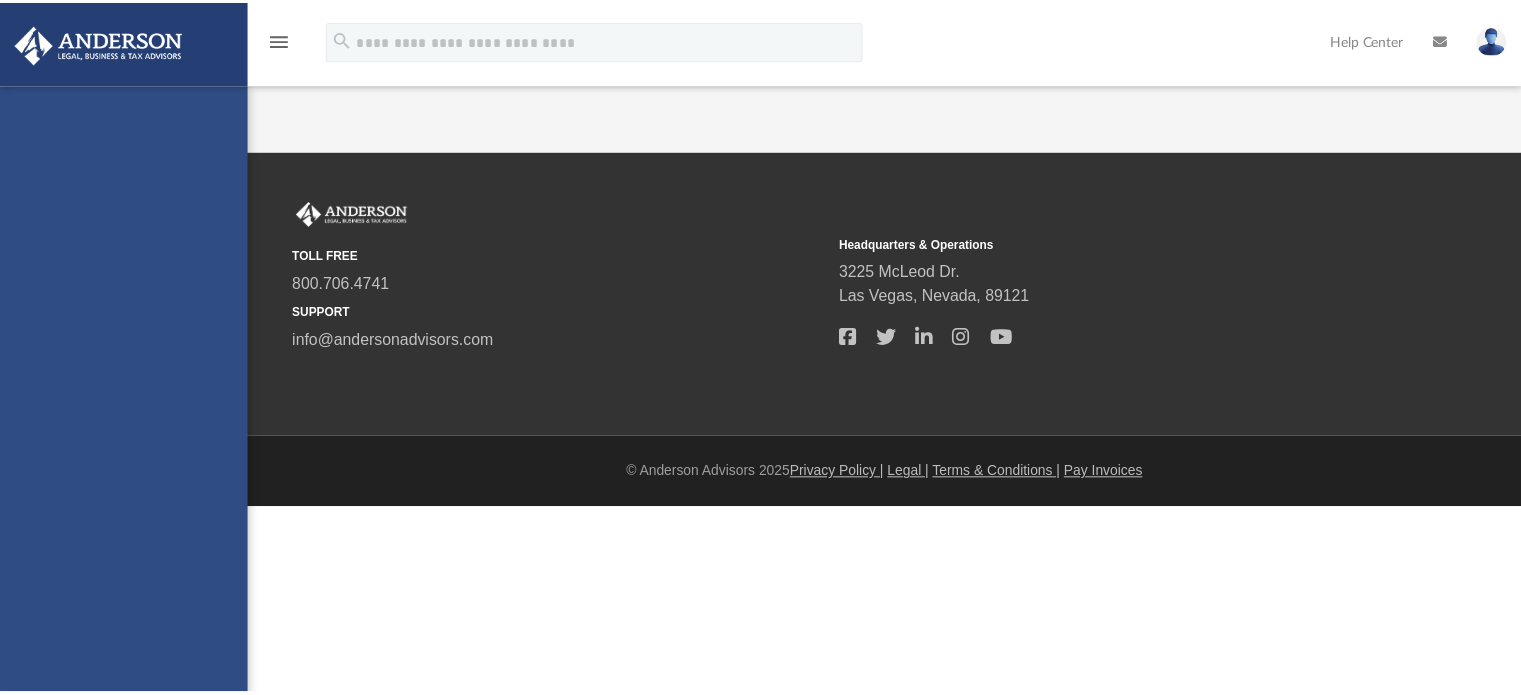 scroll, scrollTop: 0, scrollLeft: 0, axis: both 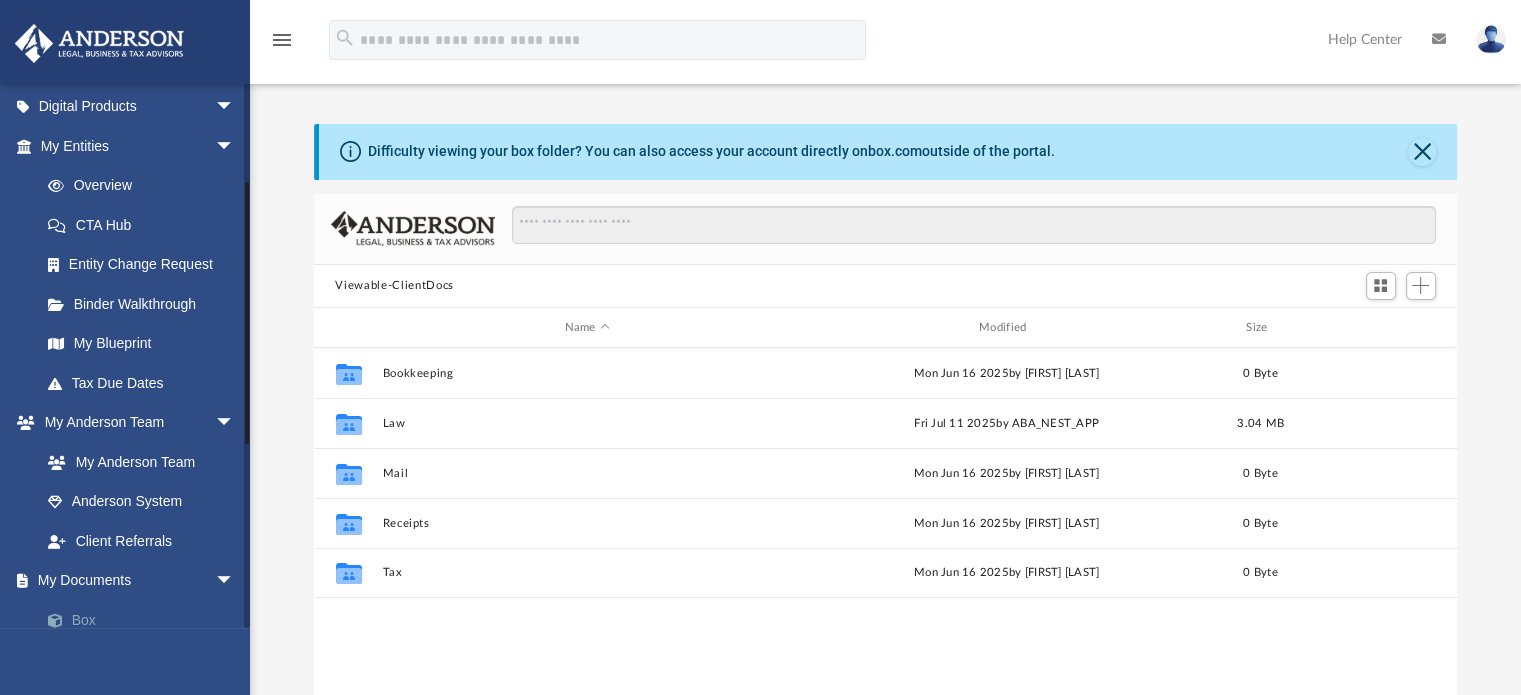 click on "Box" at bounding box center [146, 620] 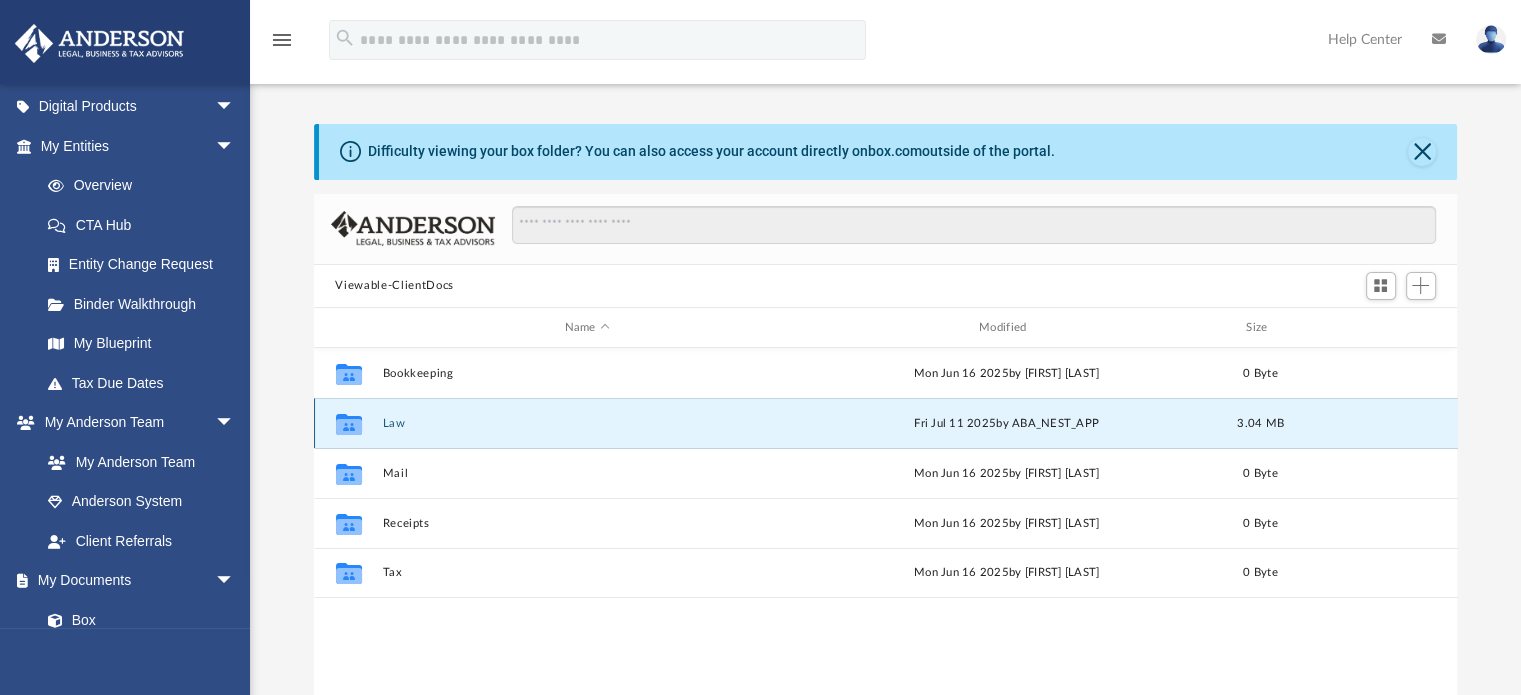 click on "Law" at bounding box center [587, 423] 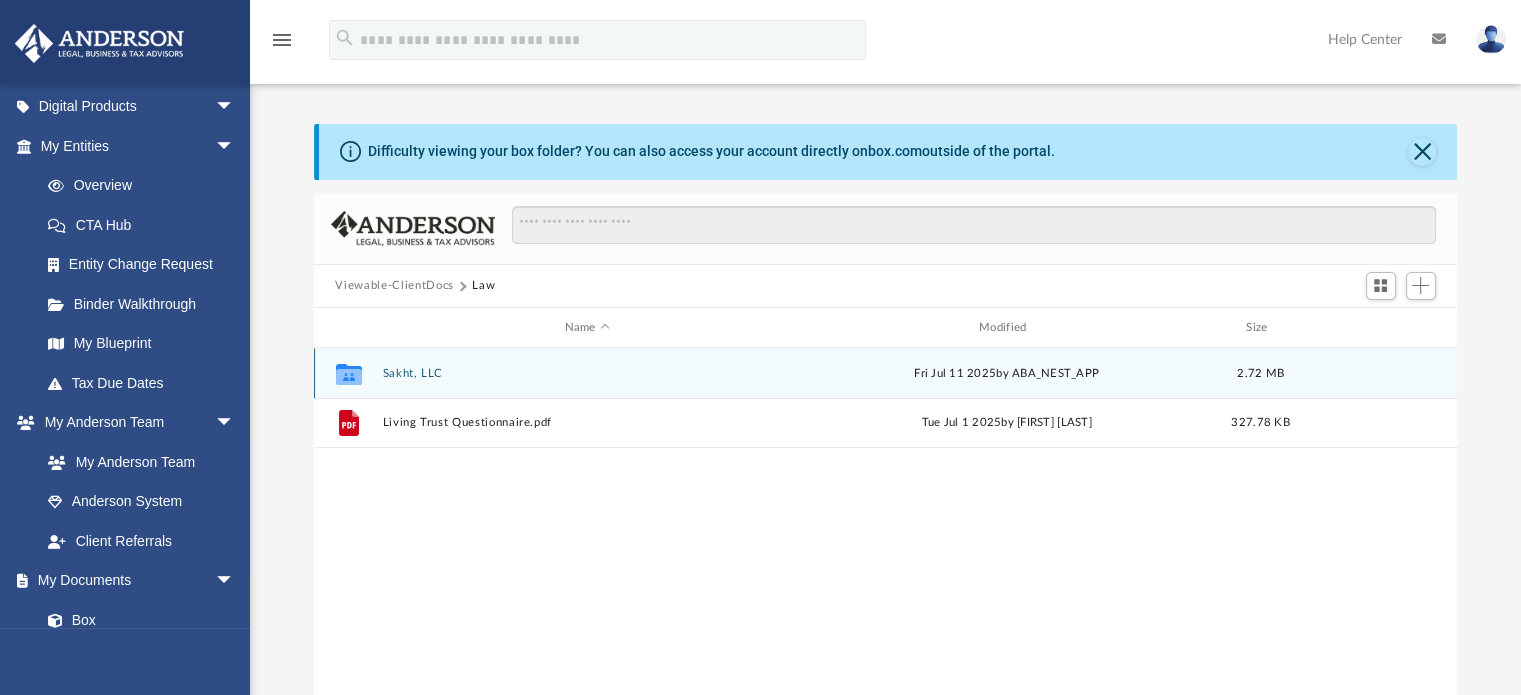 click on "Sakht, LLC" at bounding box center [587, 373] 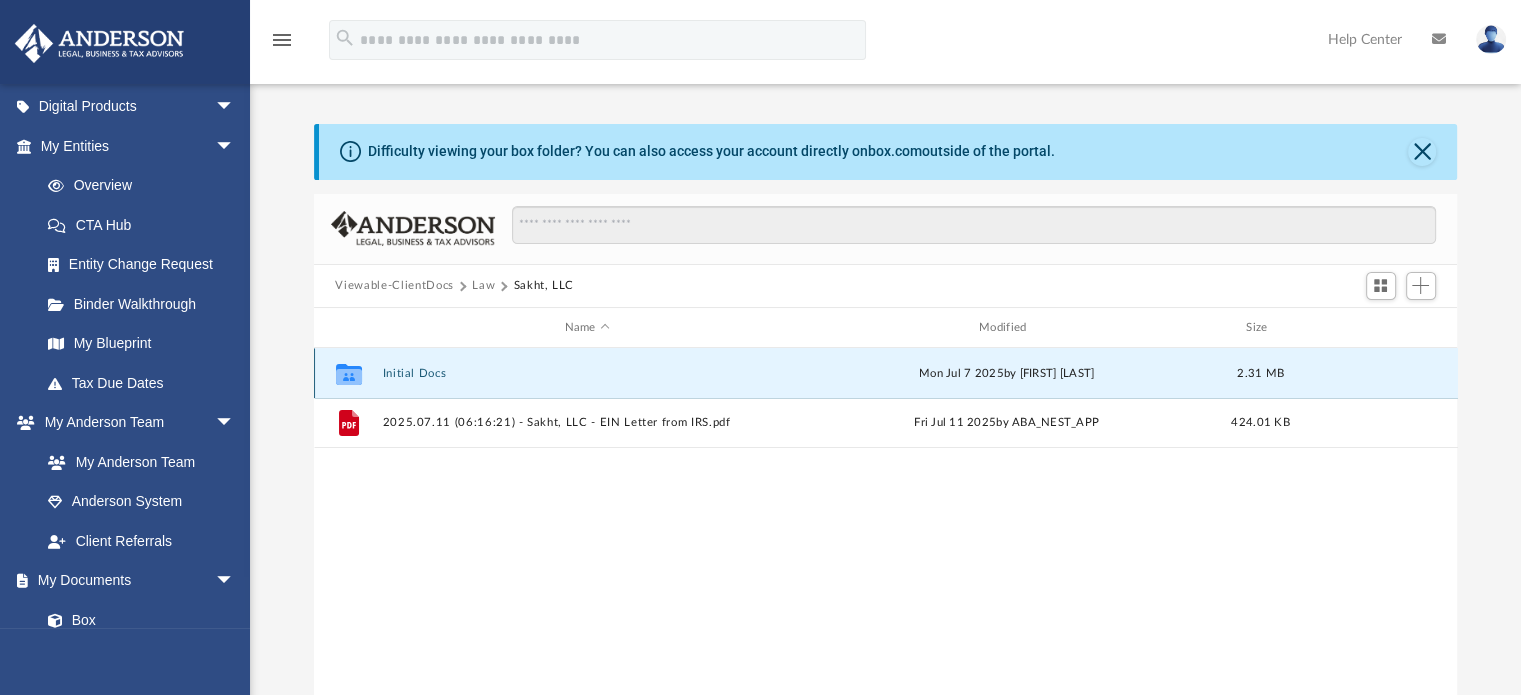 click on "Initial Docs" at bounding box center [587, 373] 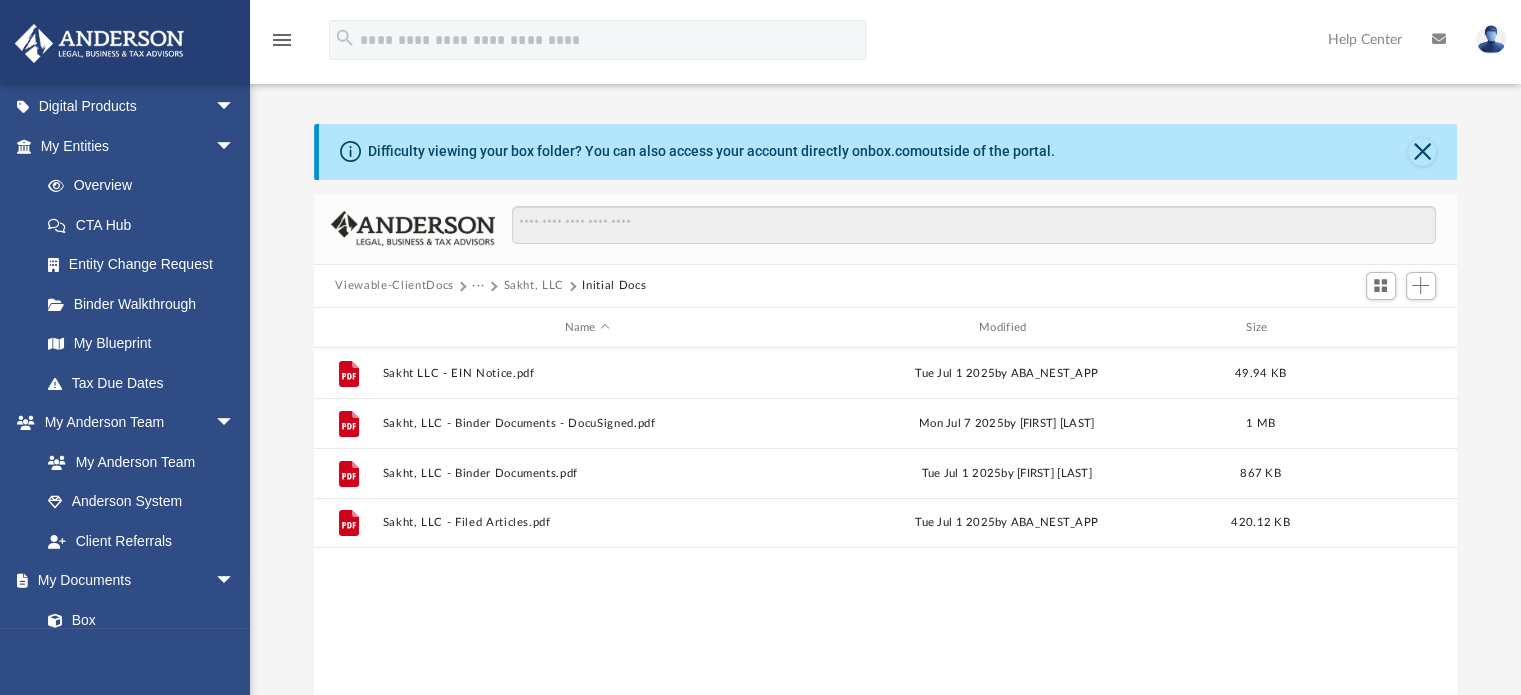 click on "Sakht, LLC" at bounding box center [533, 286] 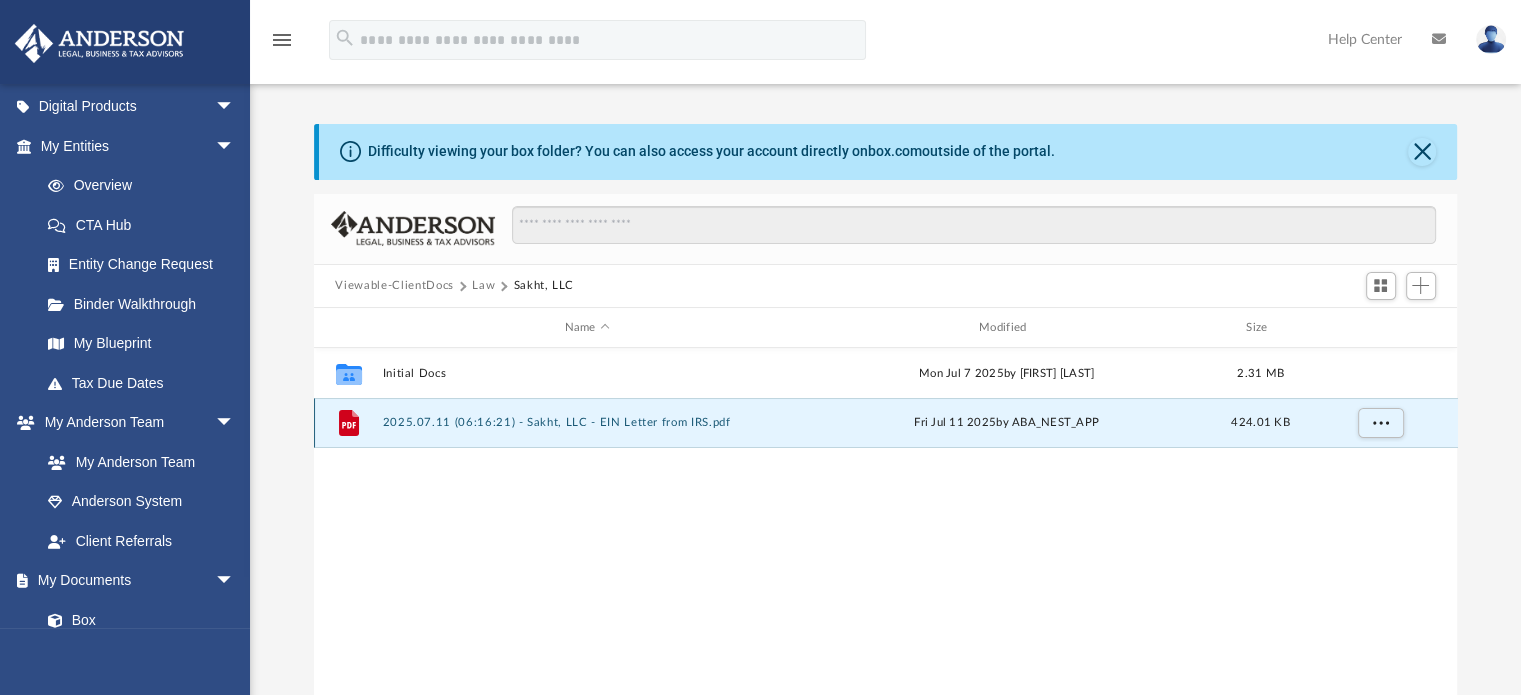 click on "2025.07.11 (06:16:21) - Sakht, LLC - EIN Letter from IRS.pdf" at bounding box center (587, 423) 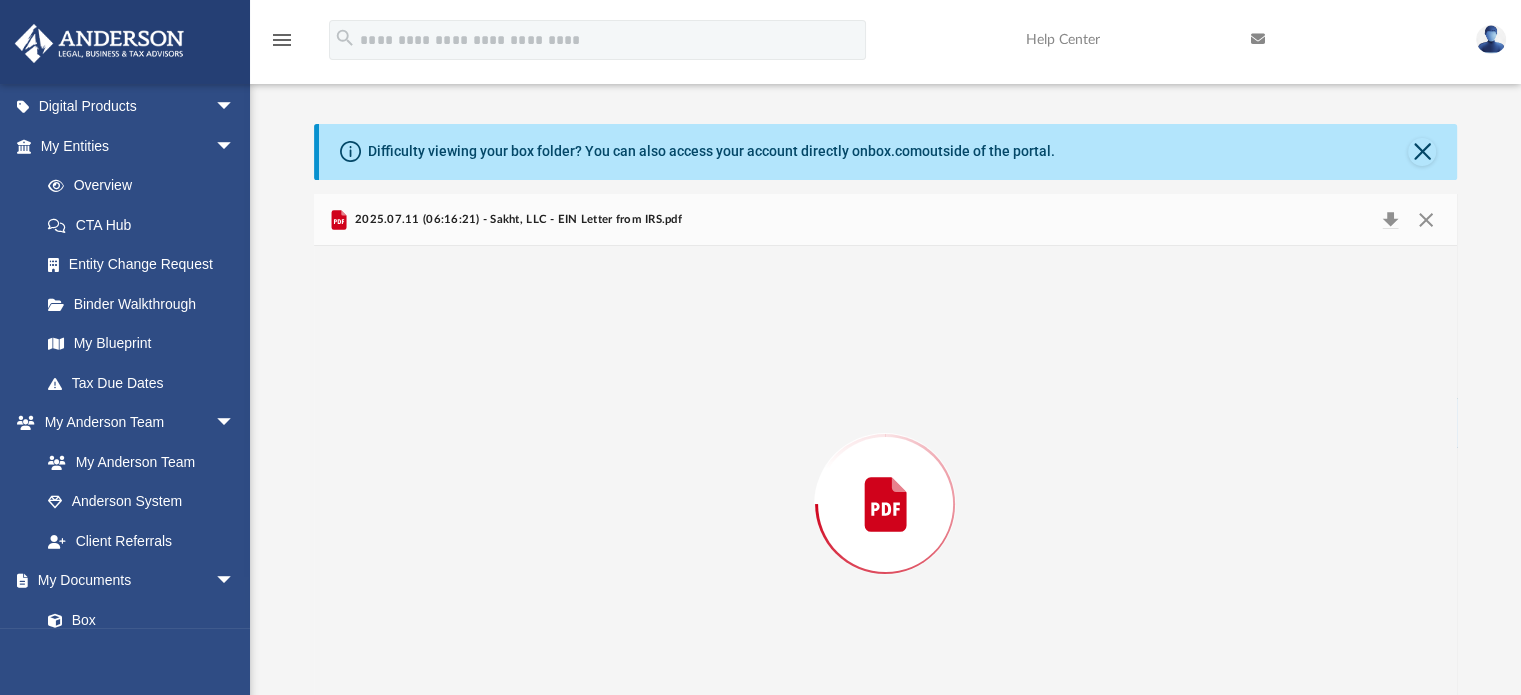 scroll, scrollTop: 67, scrollLeft: 0, axis: vertical 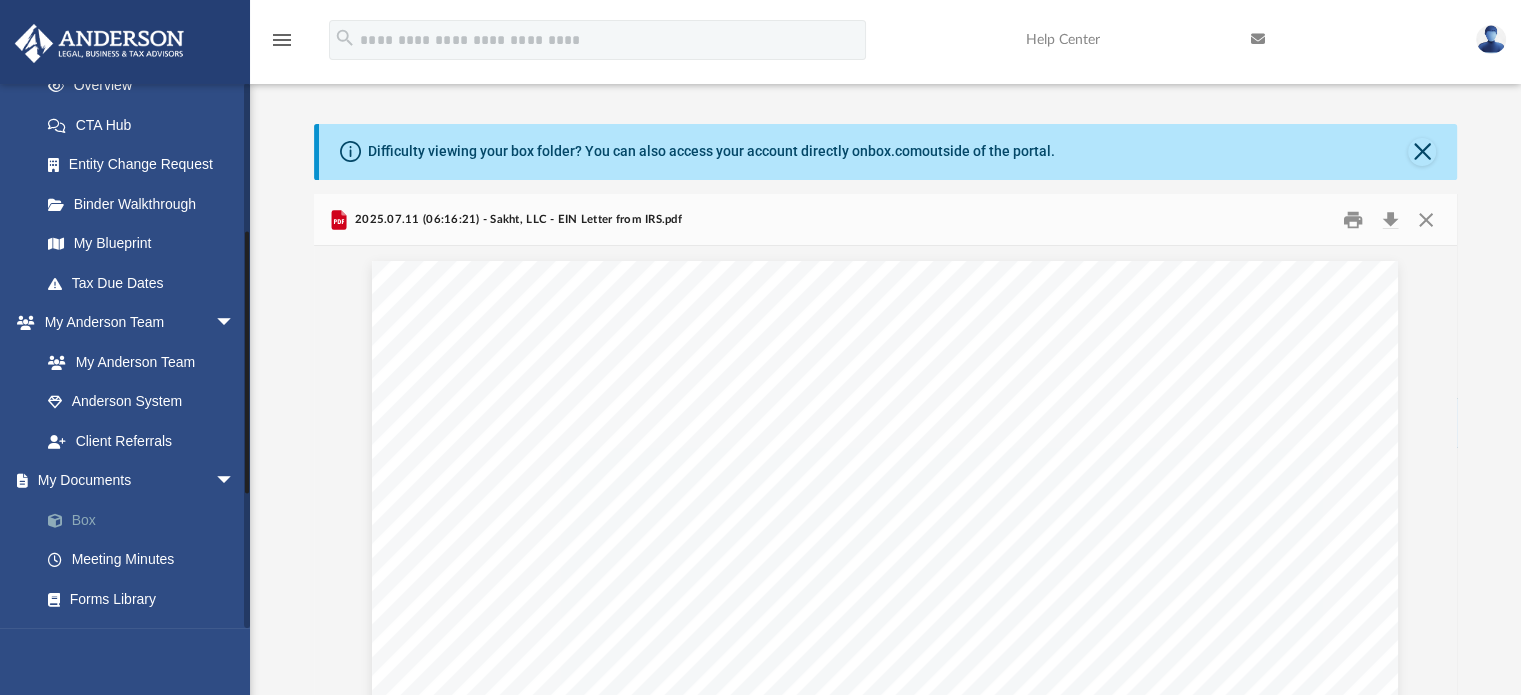 click on "Box" at bounding box center (146, 520) 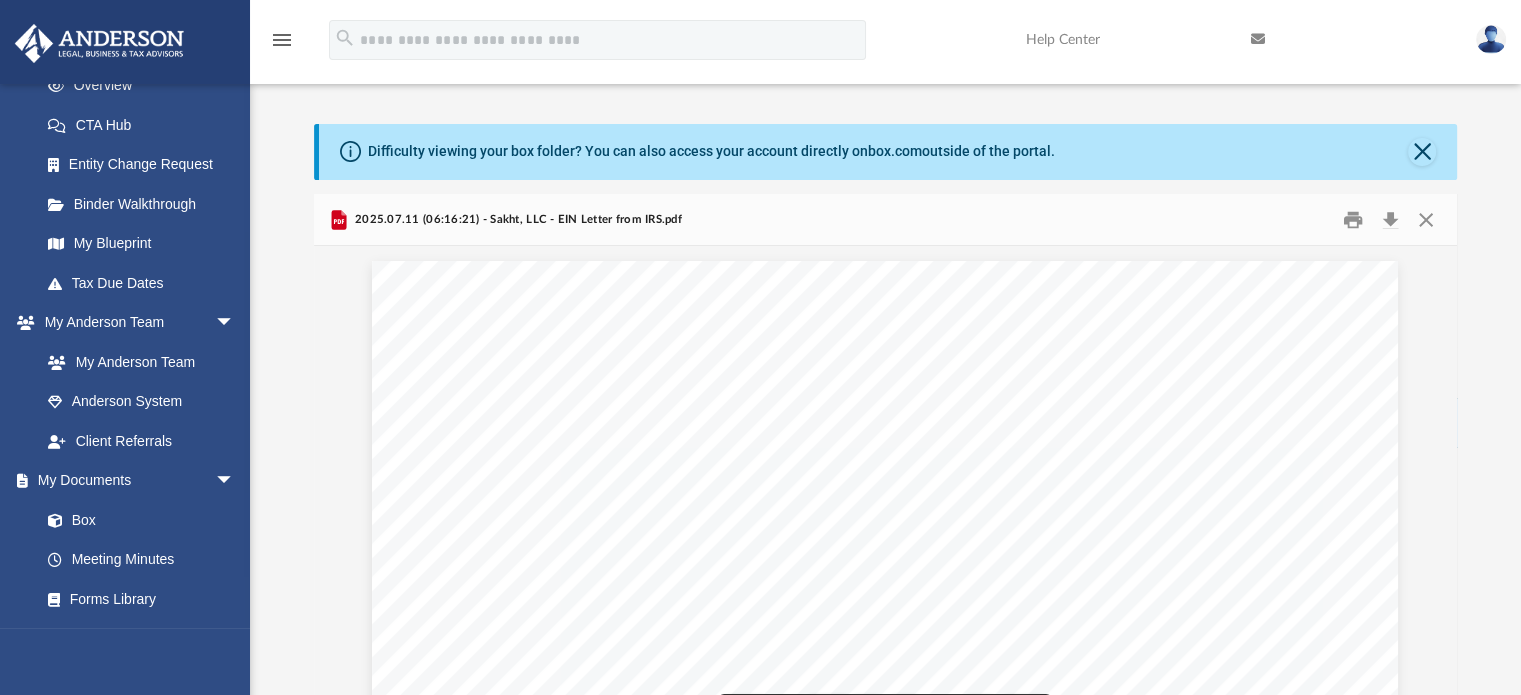 click at bounding box center (885, 921) 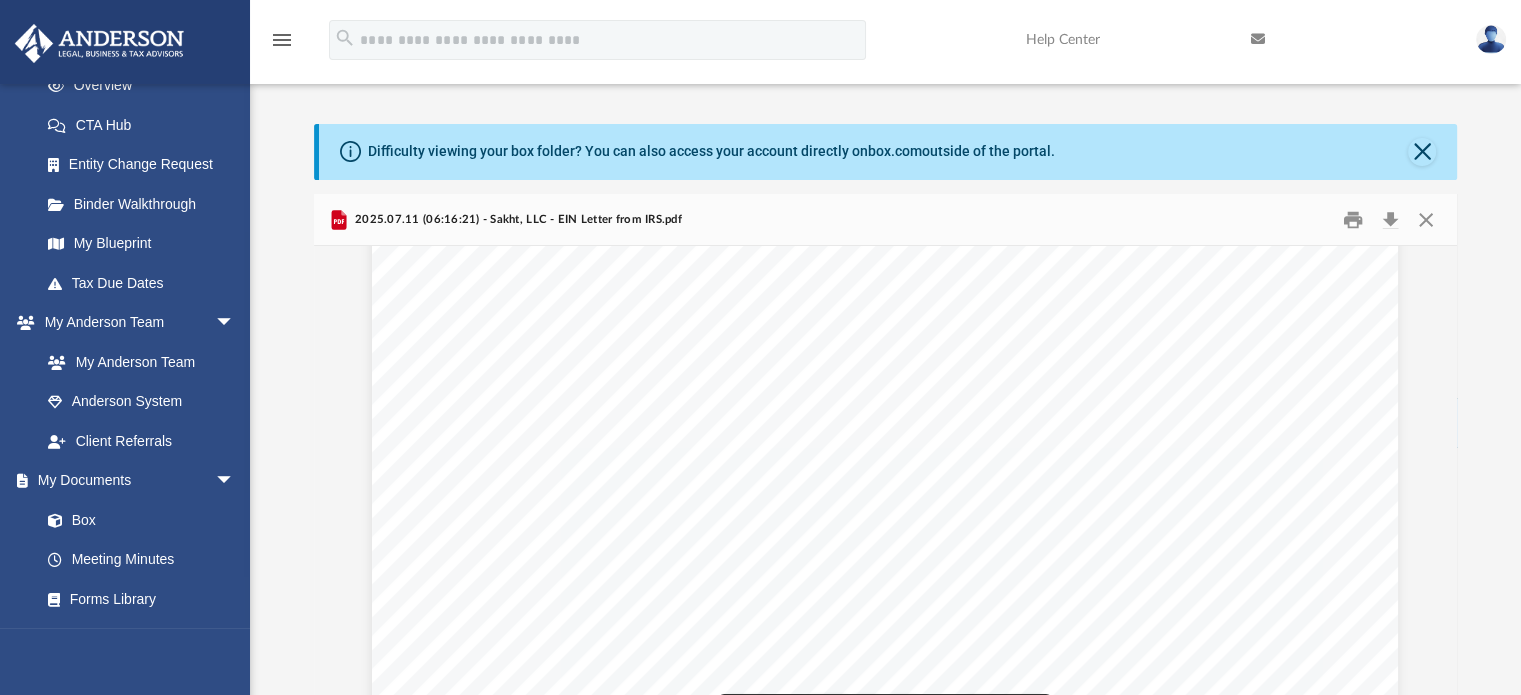 scroll, scrollTop: 300, scrollLeft: 0, axis: vertical 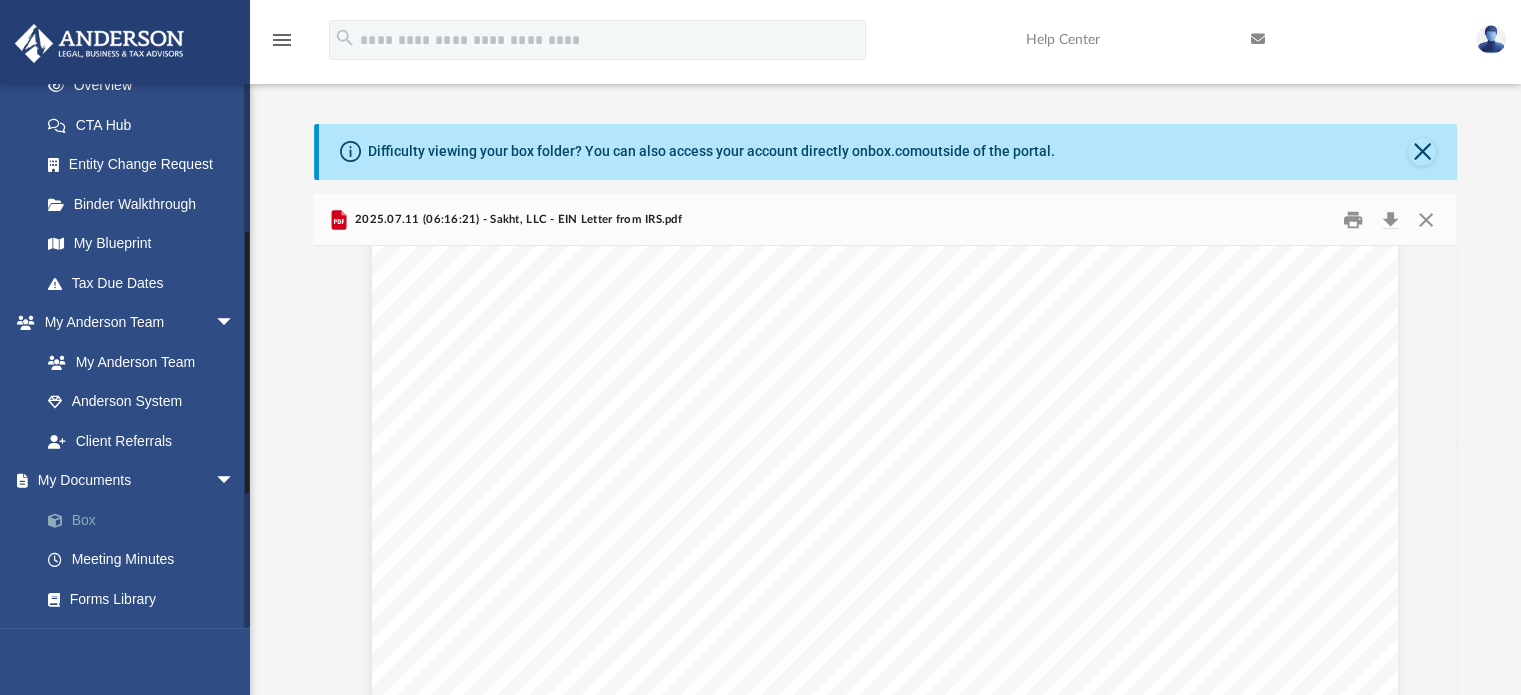 click on "Box" at bounding box center [146, 520] 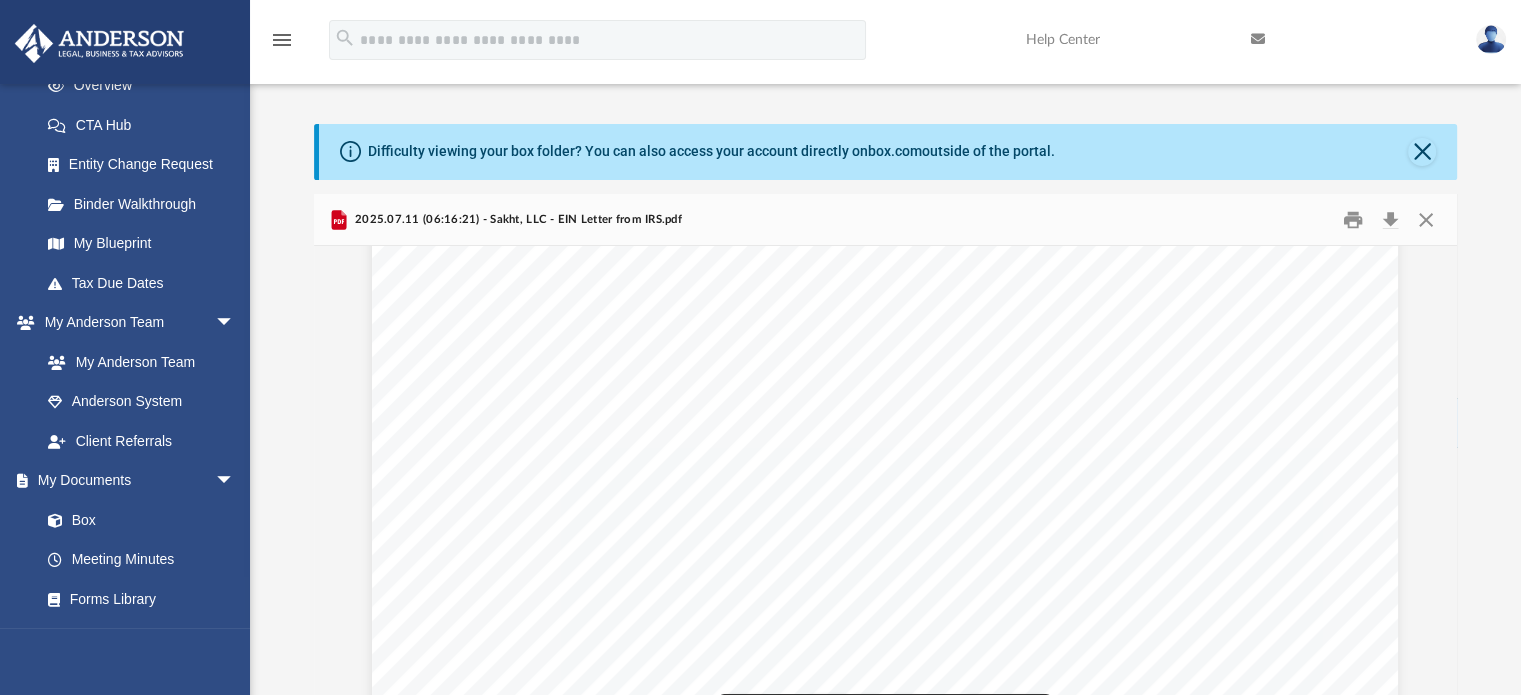 scroll, scrollTop: 0, scrollLeft: 0, axis: both 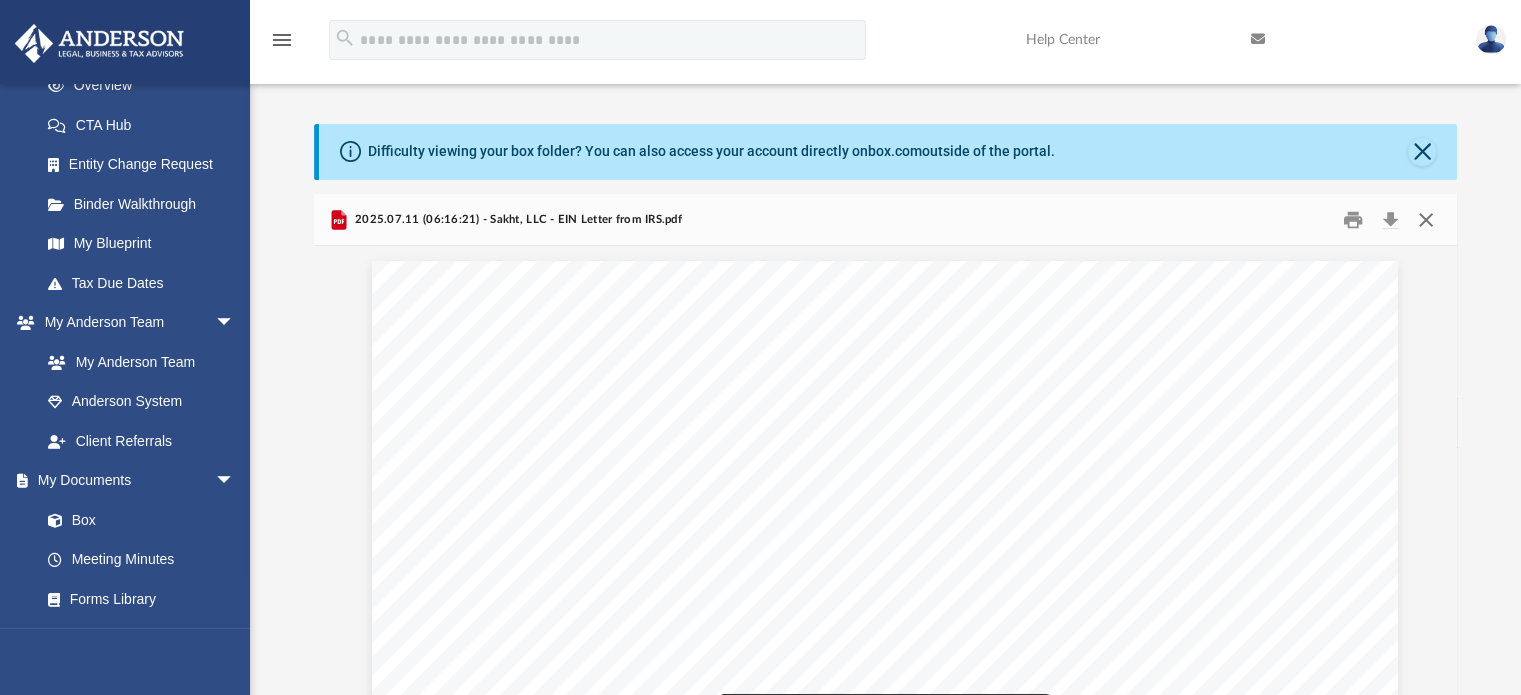 click at bounding box center (1426, 219) 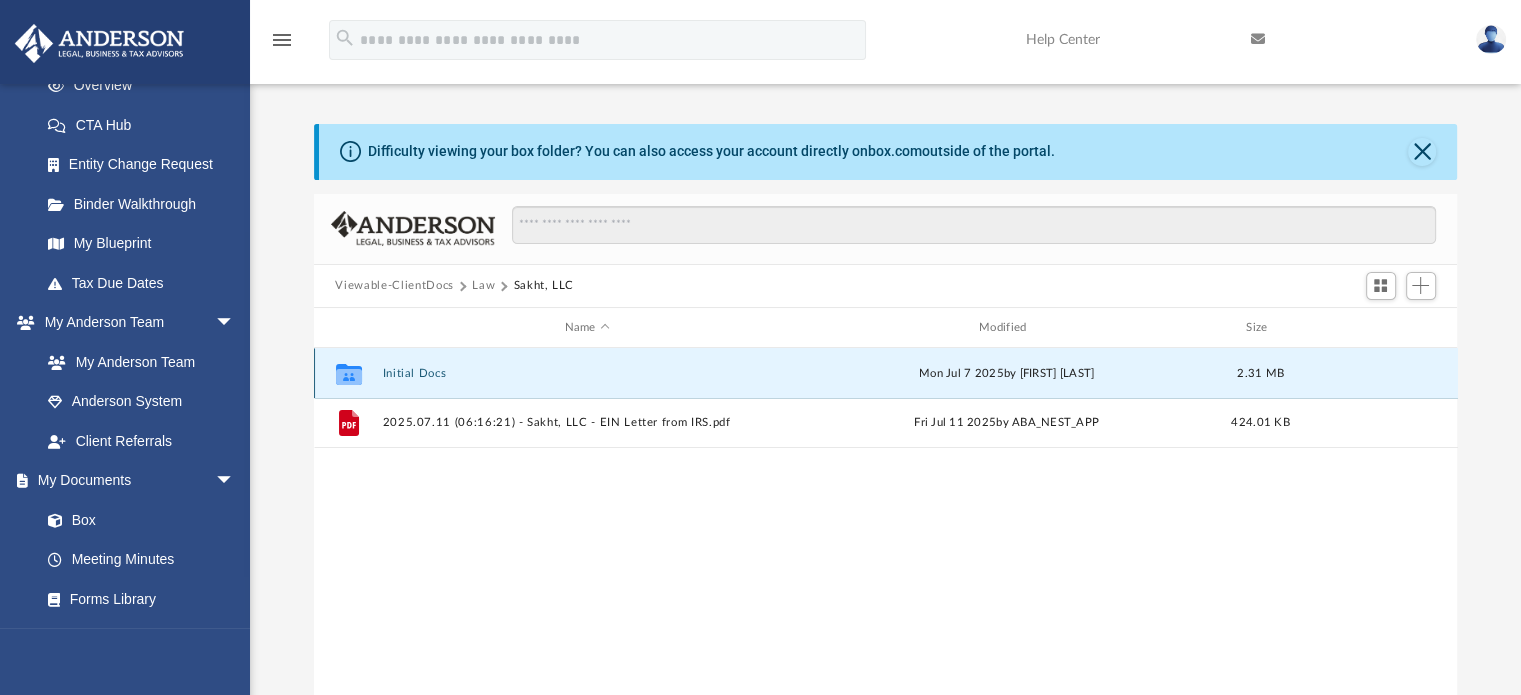 click on "Initial Docs" at bounding box center [587, 373] 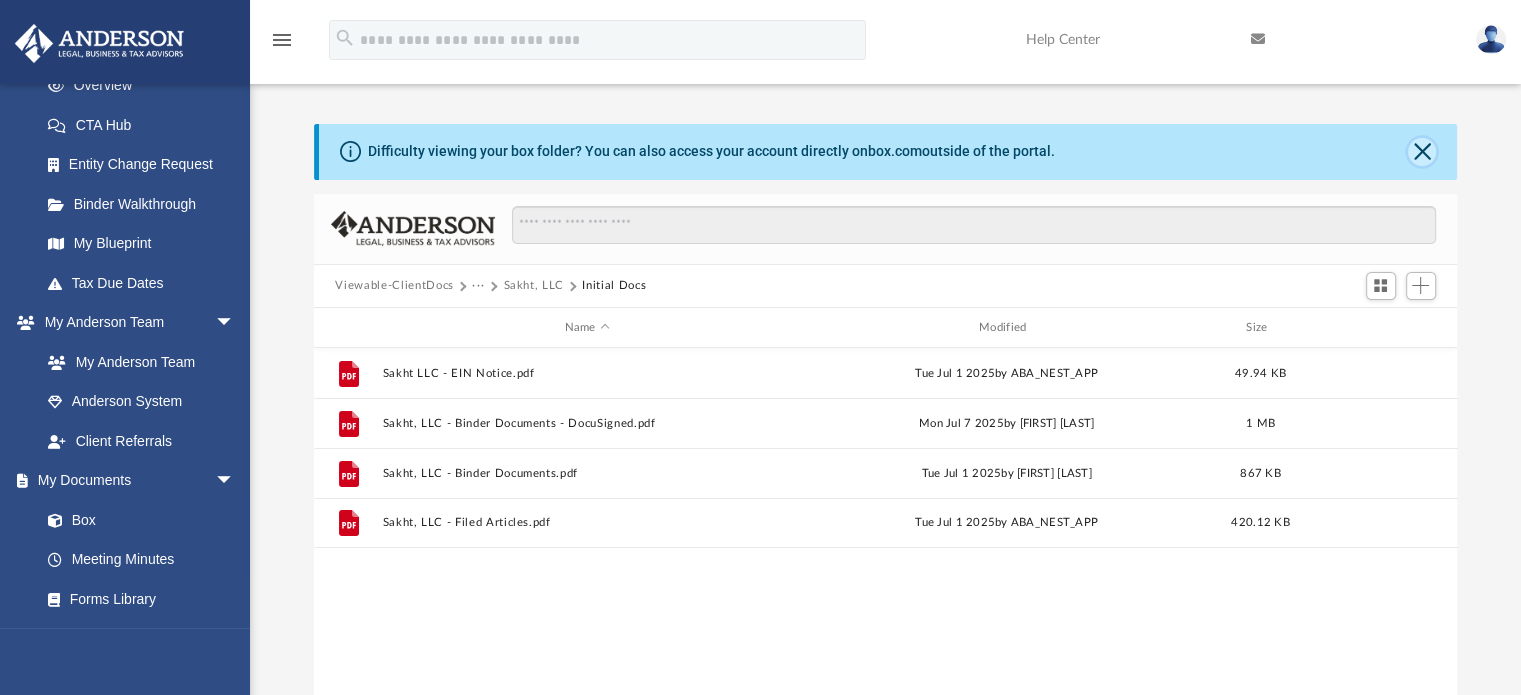 click 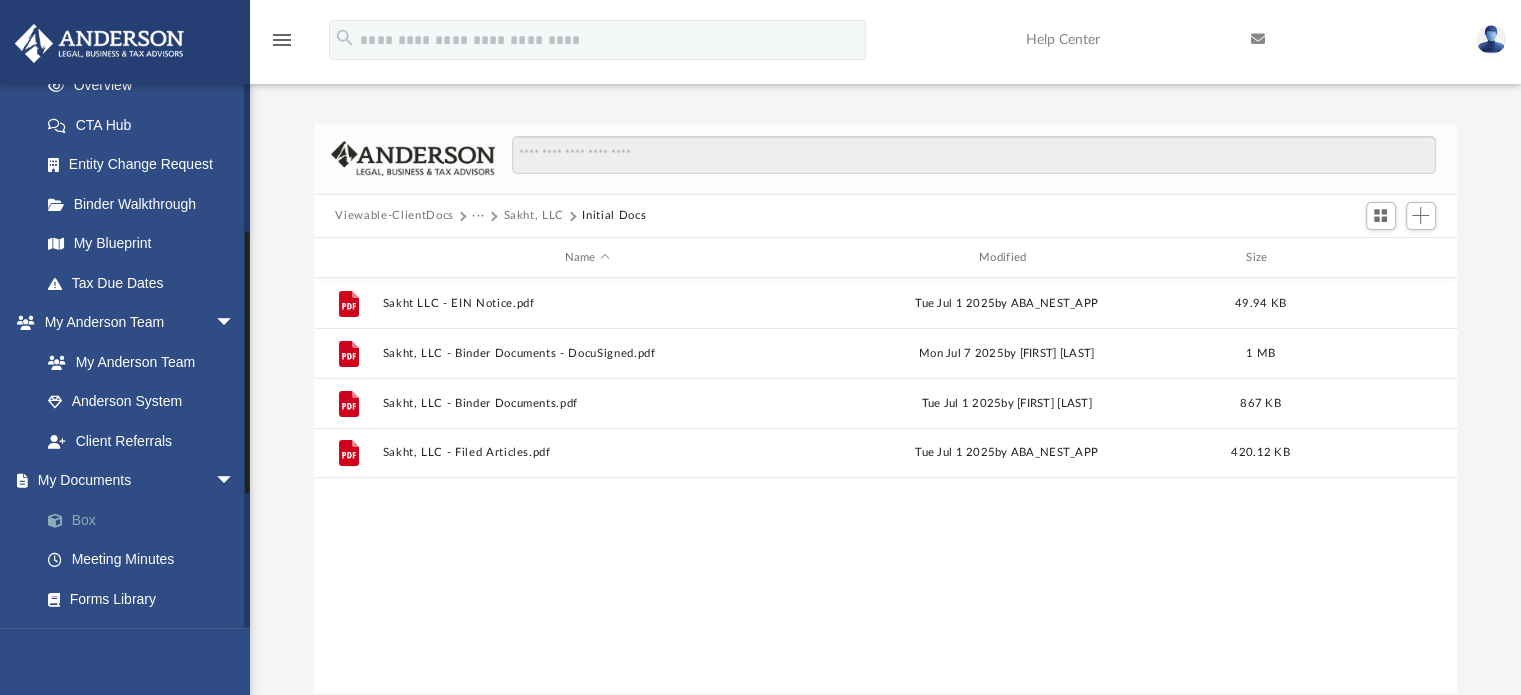 click on "Box" at bounding box center (146, 520) 